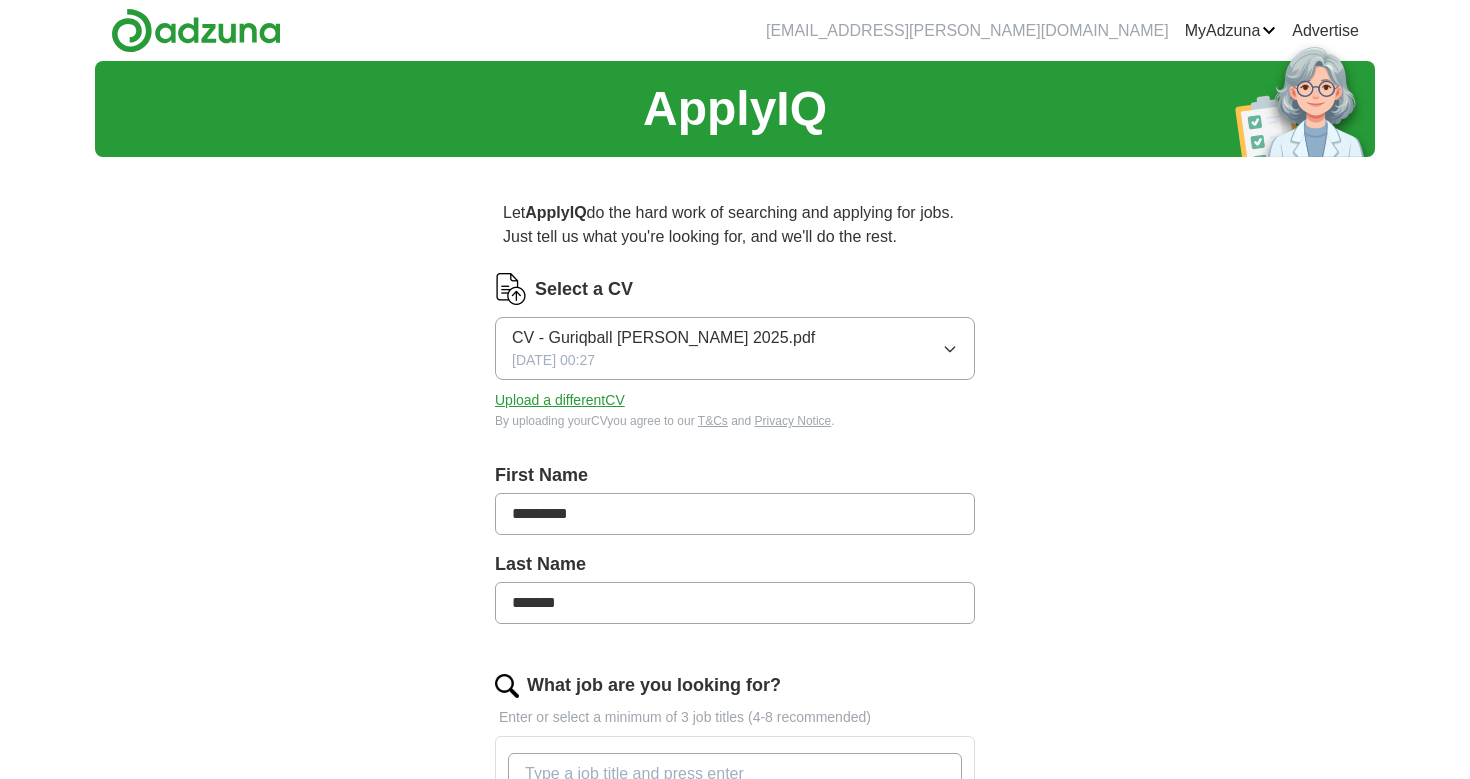 scroll, scrollTop: 0, scrollLeft: 0, axis: both 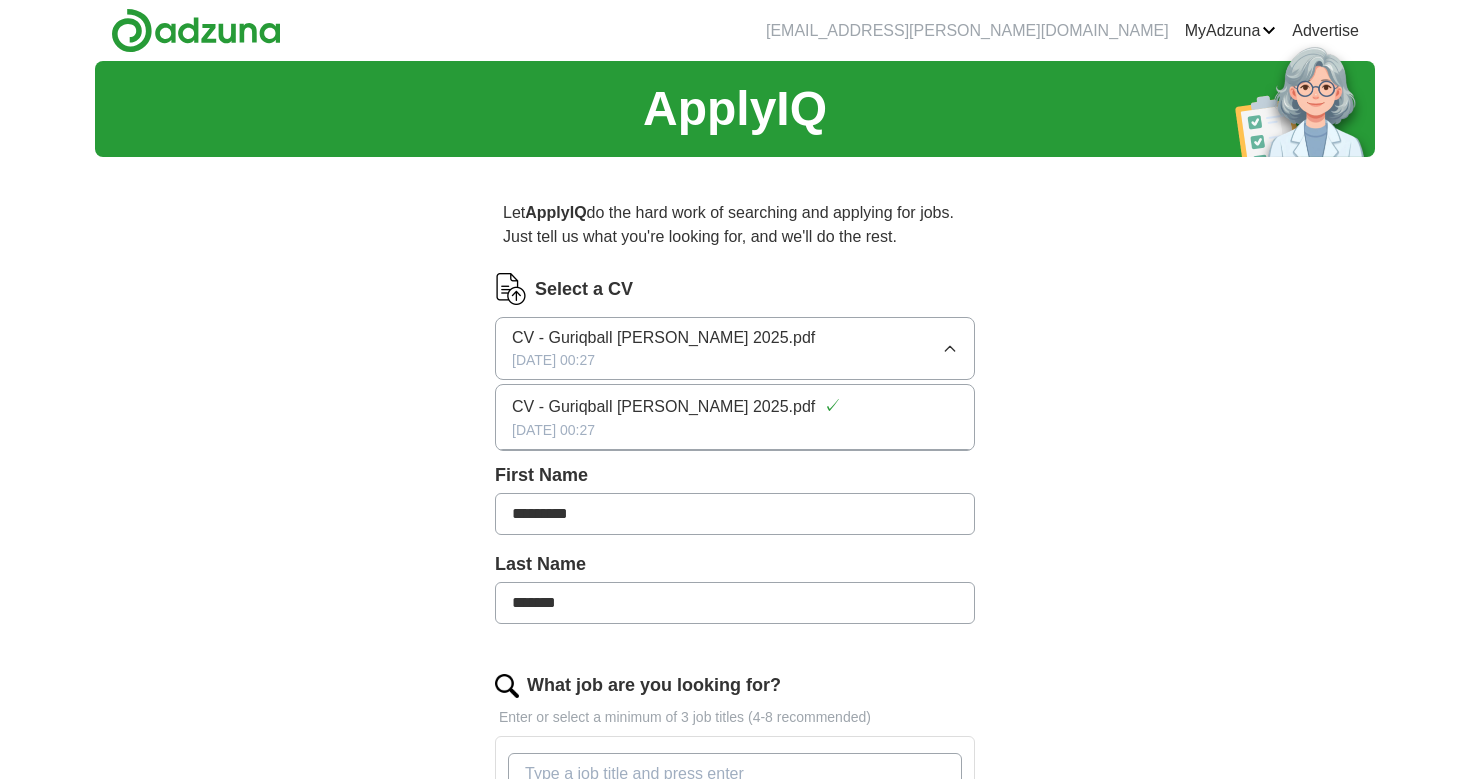 click on "CV - Guriqball [PERSON_NAME] 2025.pdf [DATE] 00:27" at bounding box center [663, 348] 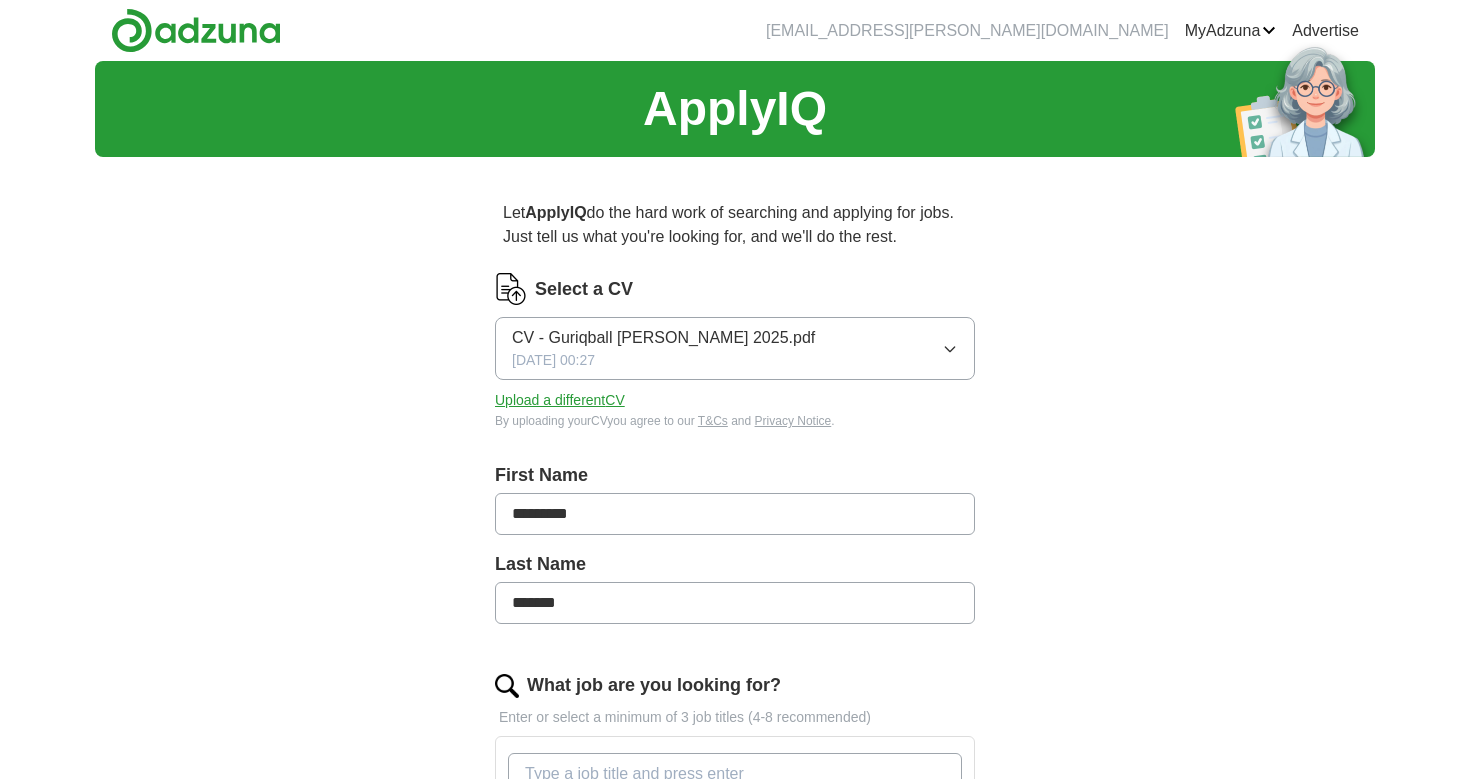 click on "Upload a different  CV" at bounding box center (560, 400) 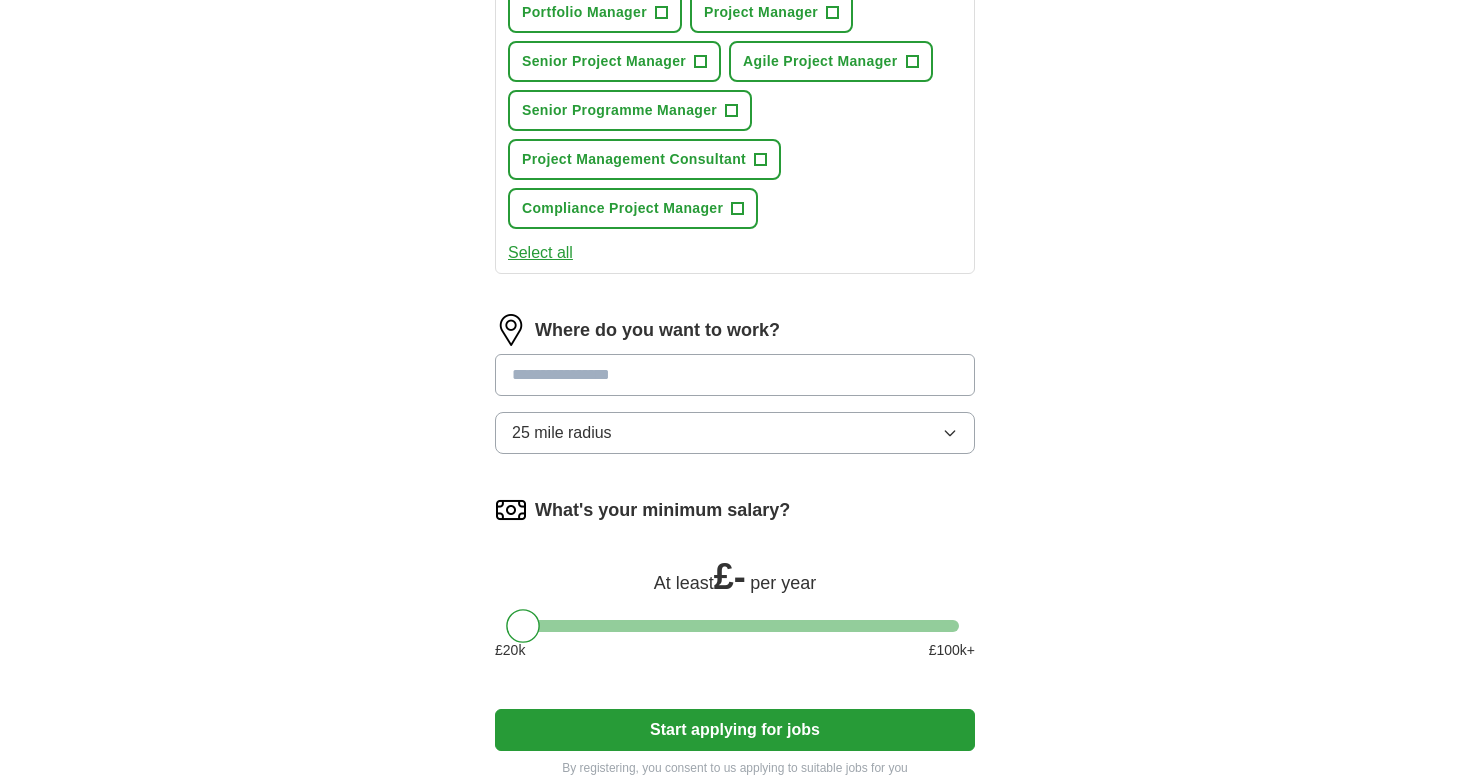 scroll, scrollTop: 960, scrollLeft: 0, axis: vertical 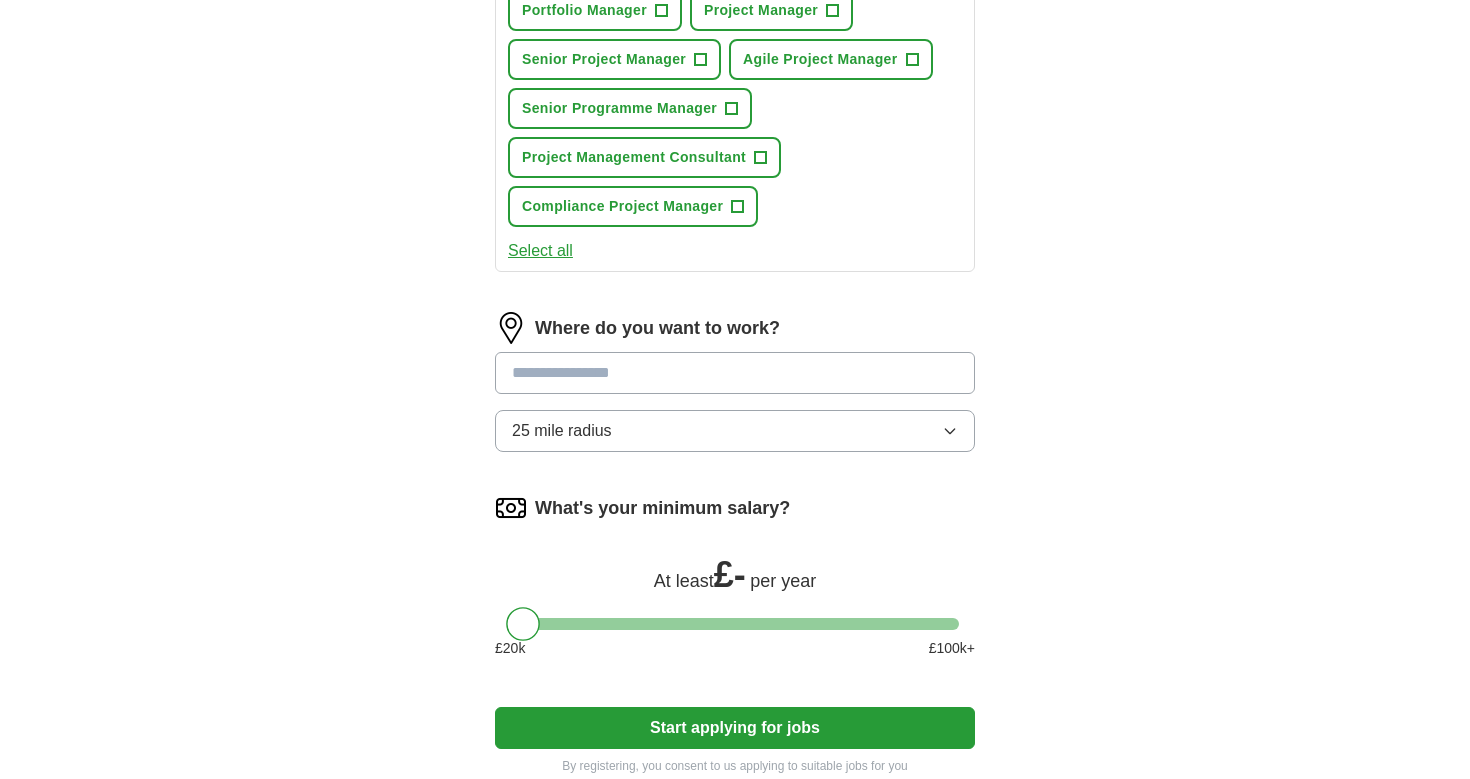 click at bounding box center [735, 373] 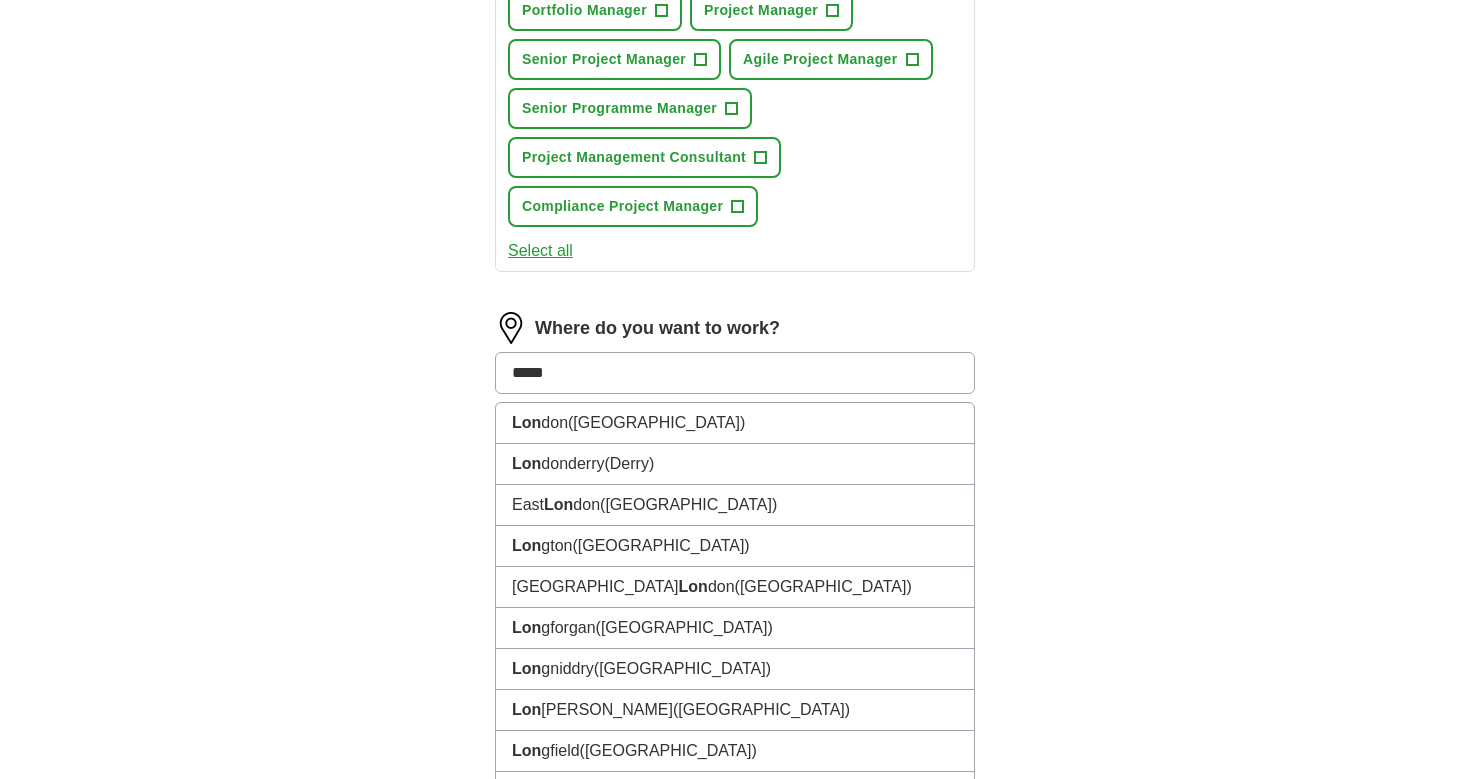 type on "******" 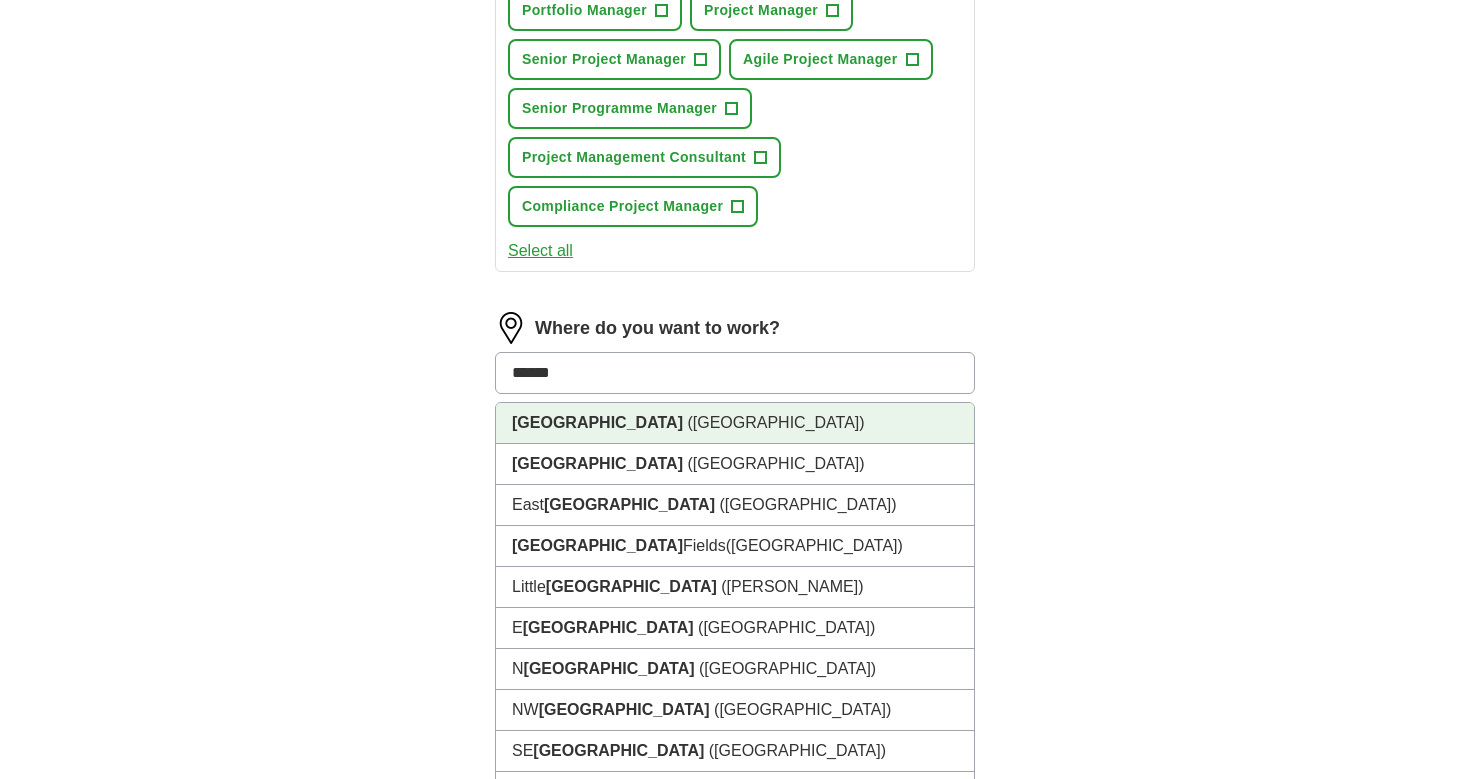 click on "[GEOGRAPHIC_DATA]   ([GEOGRAPHIC_DATA])" at bounding box center (735, 423) 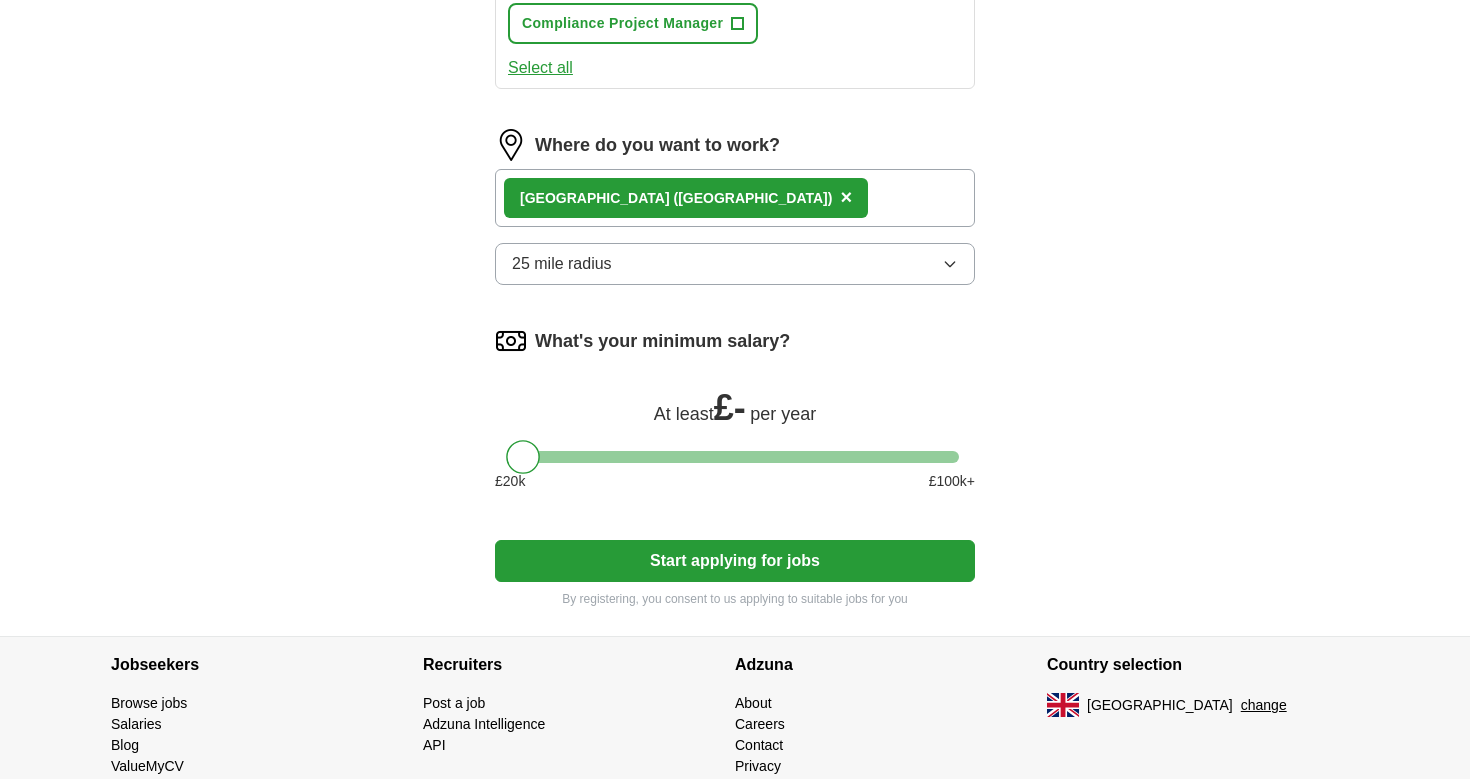 scroll, scrollTop: 1143, scrollLeft: 0, axis: vertical 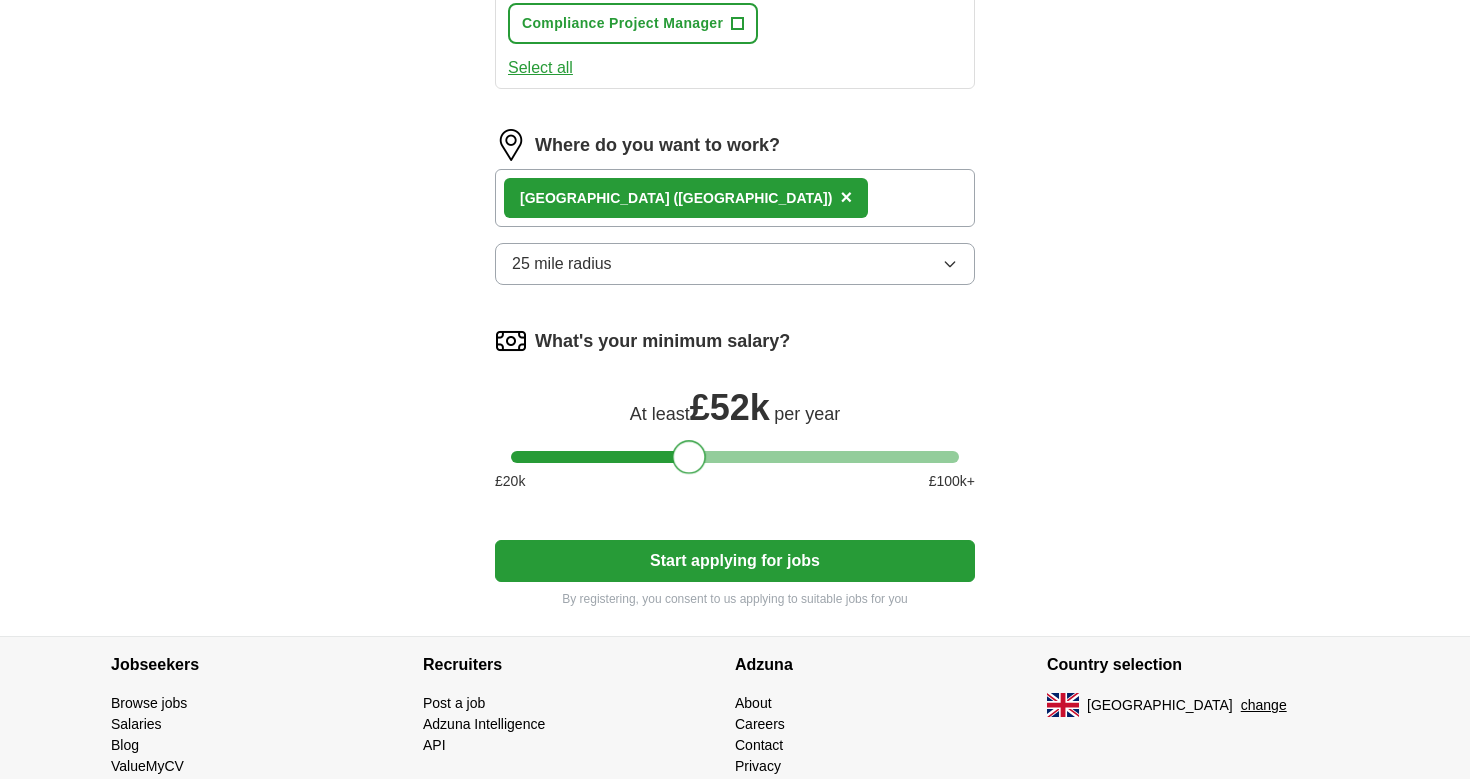 drag, startPoint x: 520, startPoint y: 508, endPoint x: 686, endPoint y: 523, distance: 166.67633 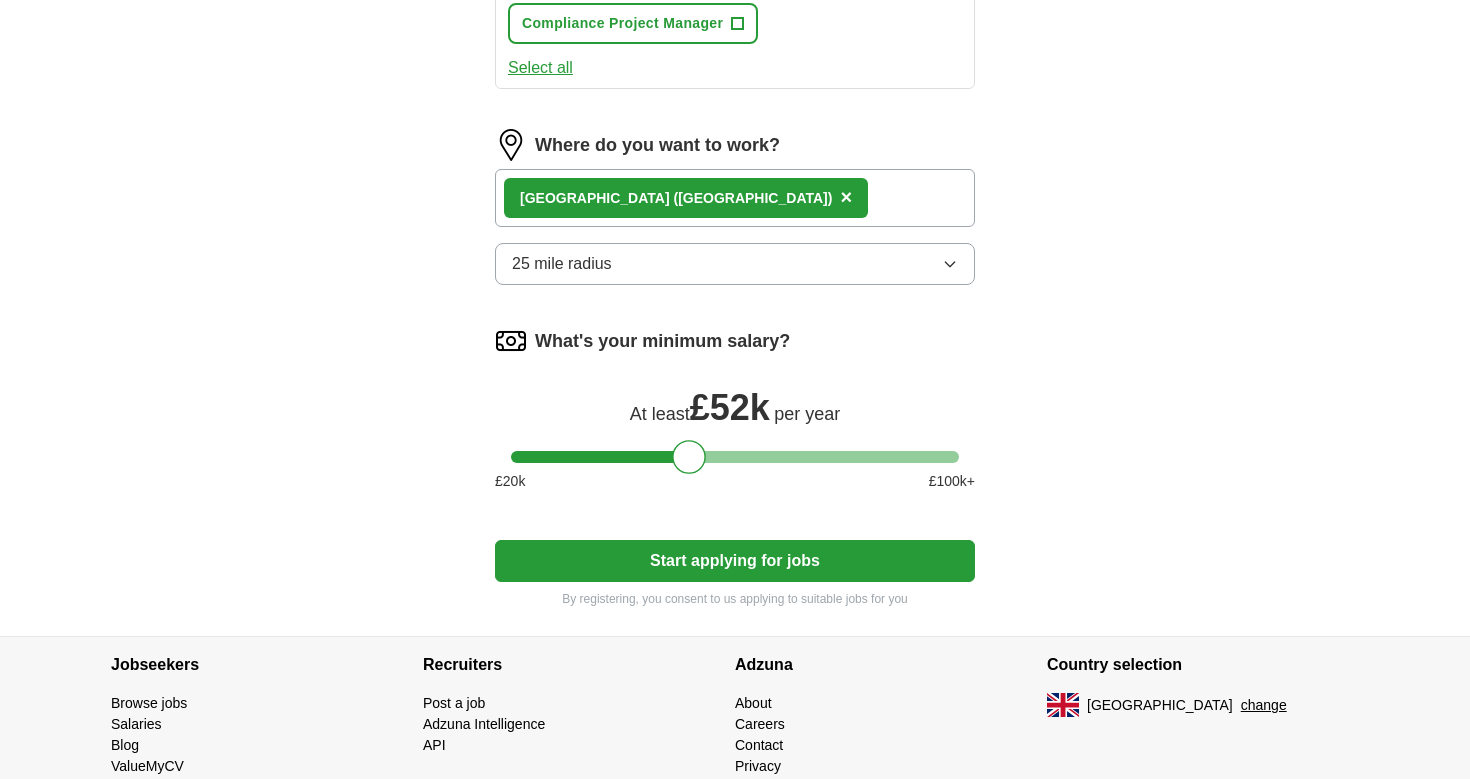 click on "£ 20 k £ 100 k+" at bounding box center (735, 481) 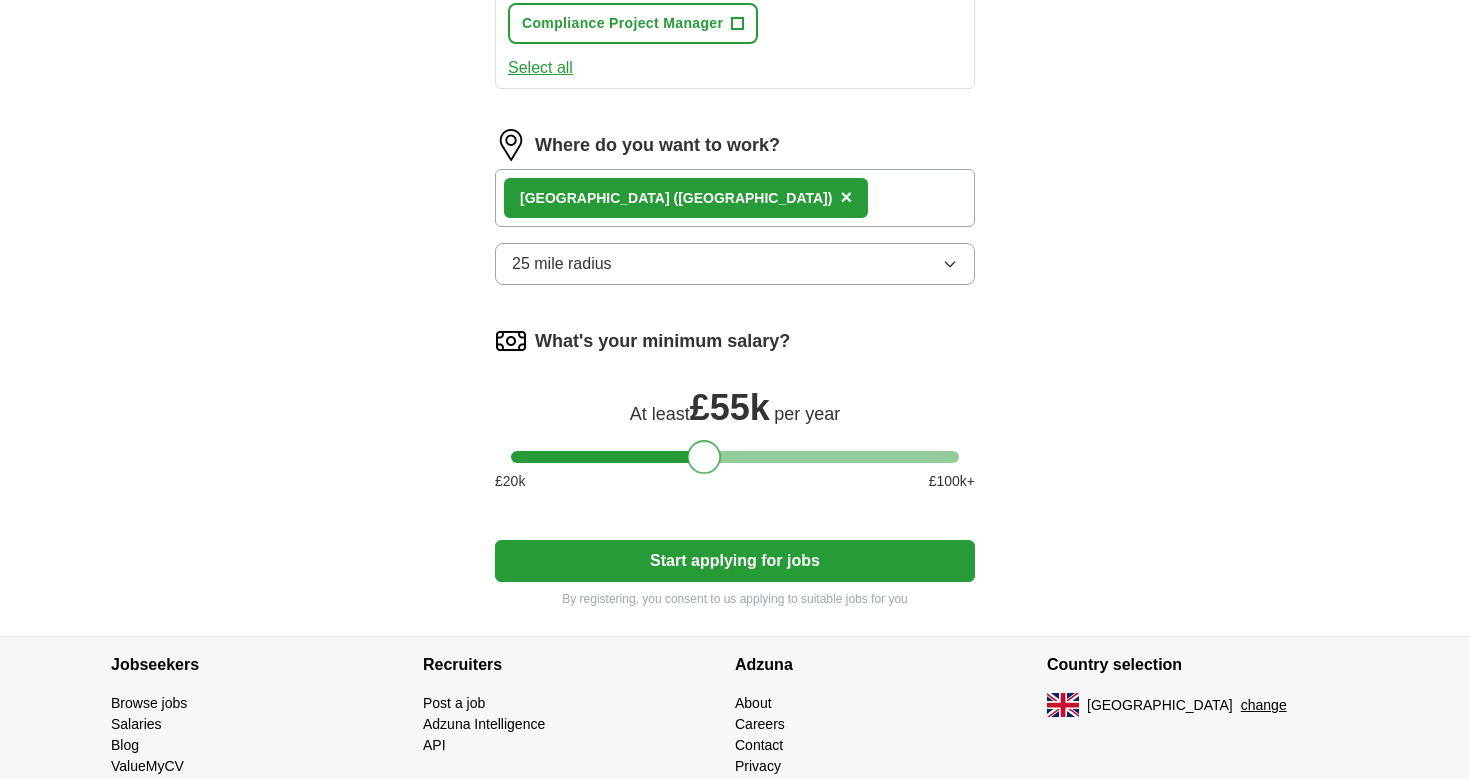 drag, startPoint x: 687, startPoint y: 511, endPoint x: 704, endPoint y: 514, distance: 17.262676 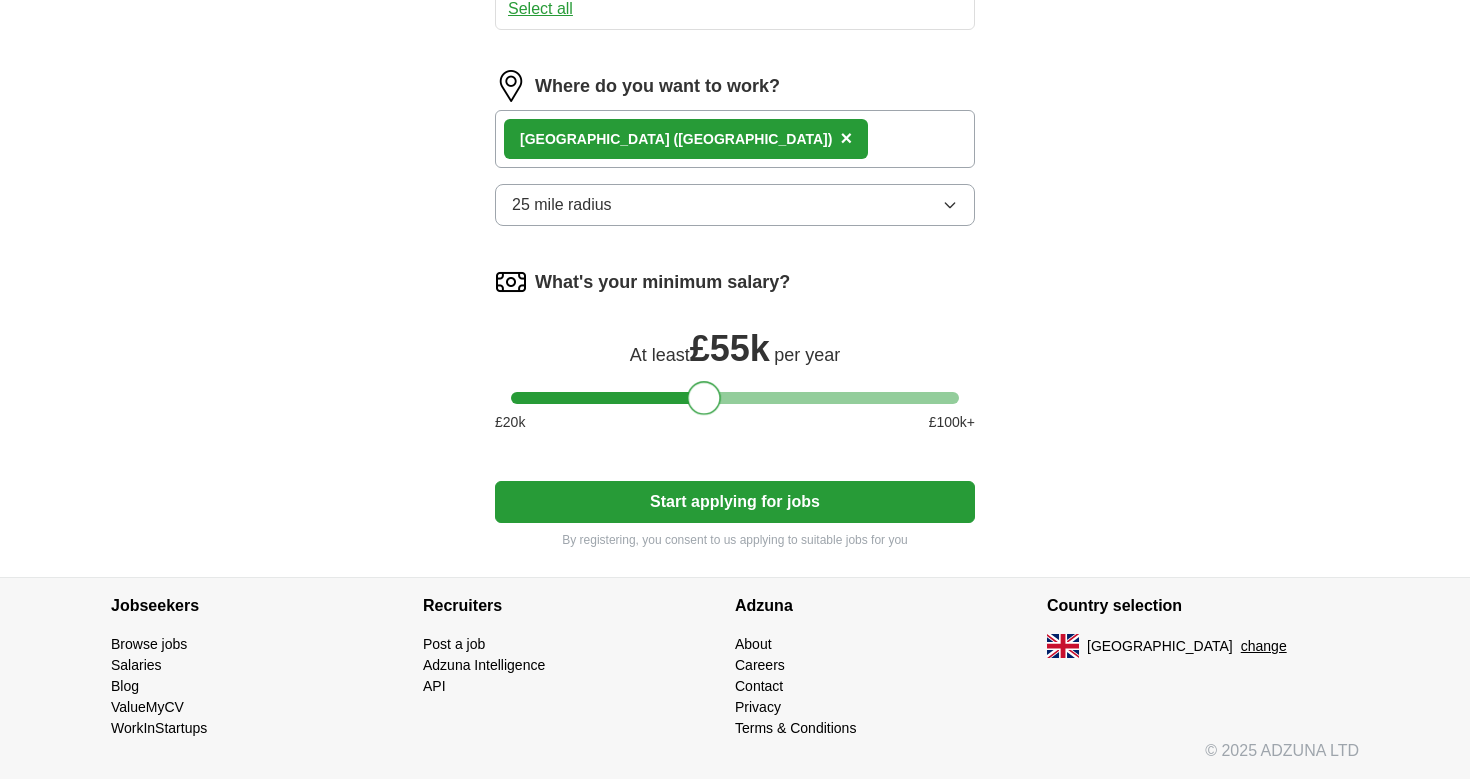 scroll, scrollTop: 1251, scrollLeft: 0, axis: vertical 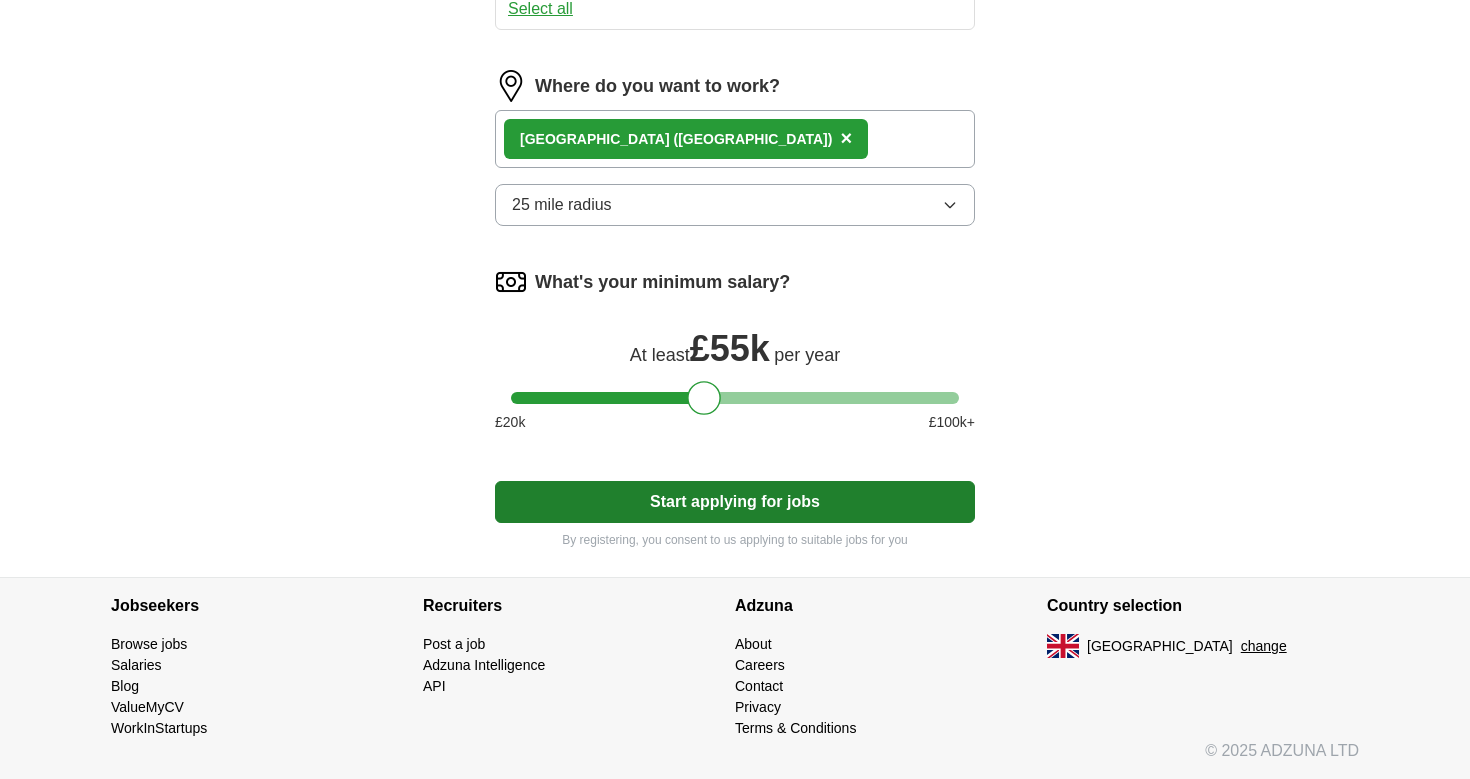 click on "Start applying for jobs" at bounding box center [735, 502] 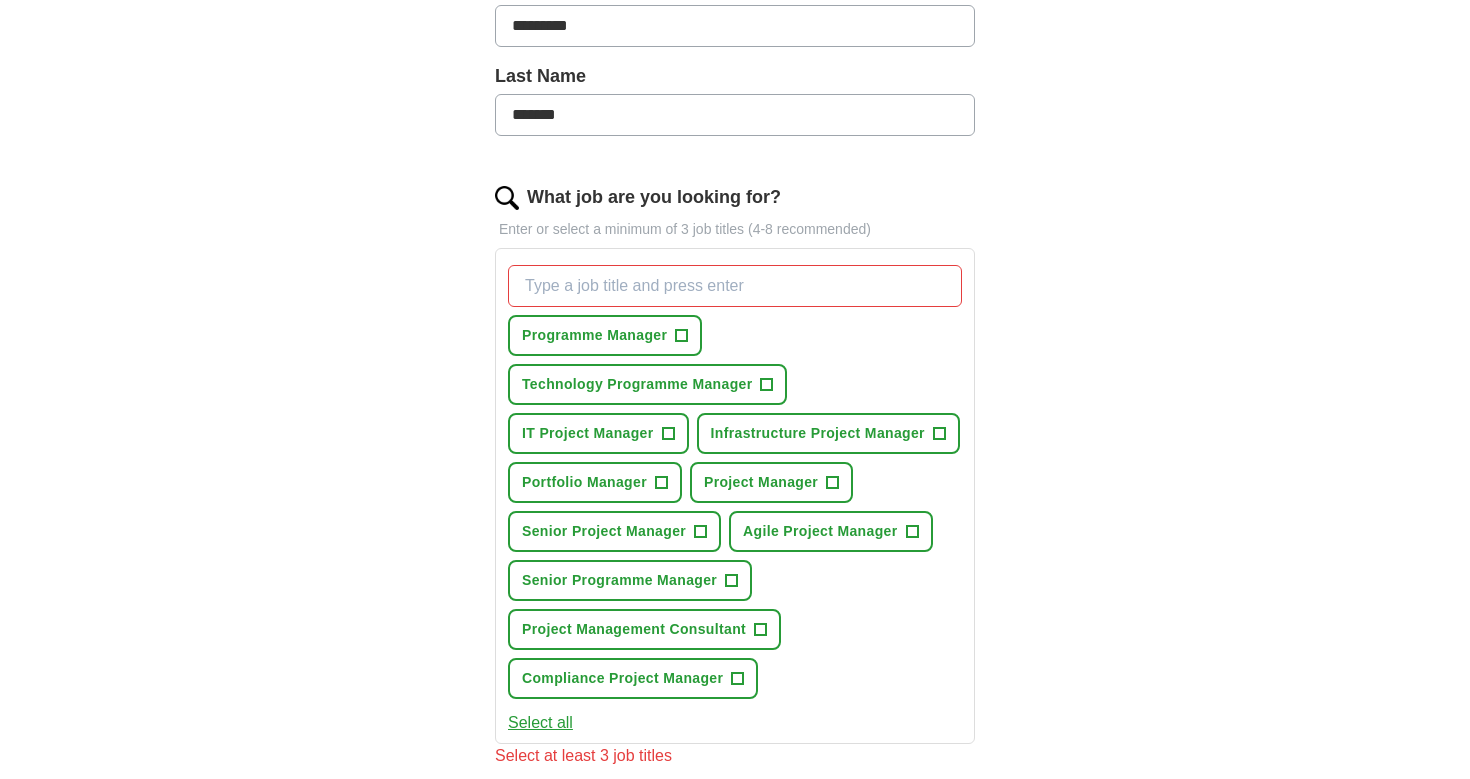 scroll, scrollTop: 488, scrollLeft: 0, axis: vertical 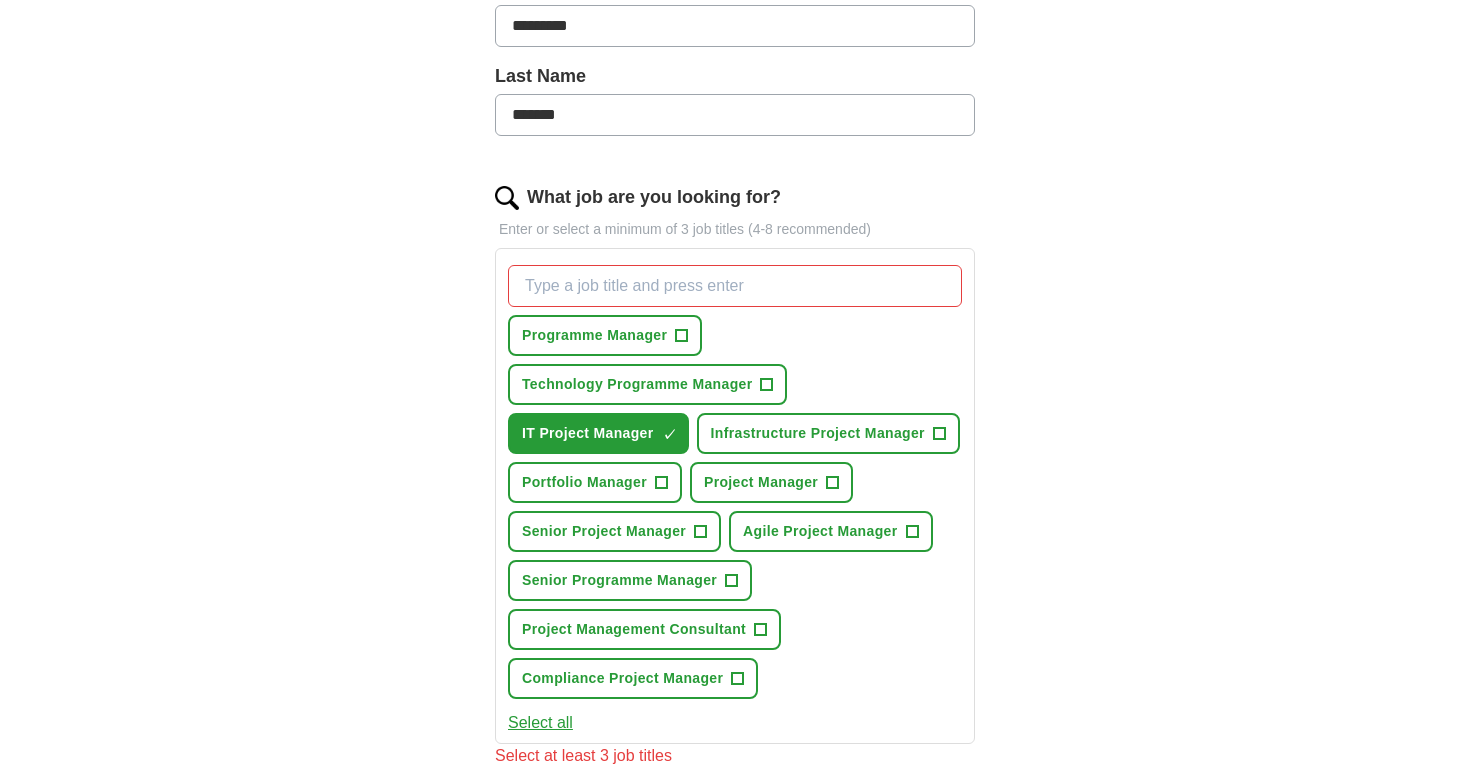 click on "Senior Project Manager" at bounding box center [604, 531] 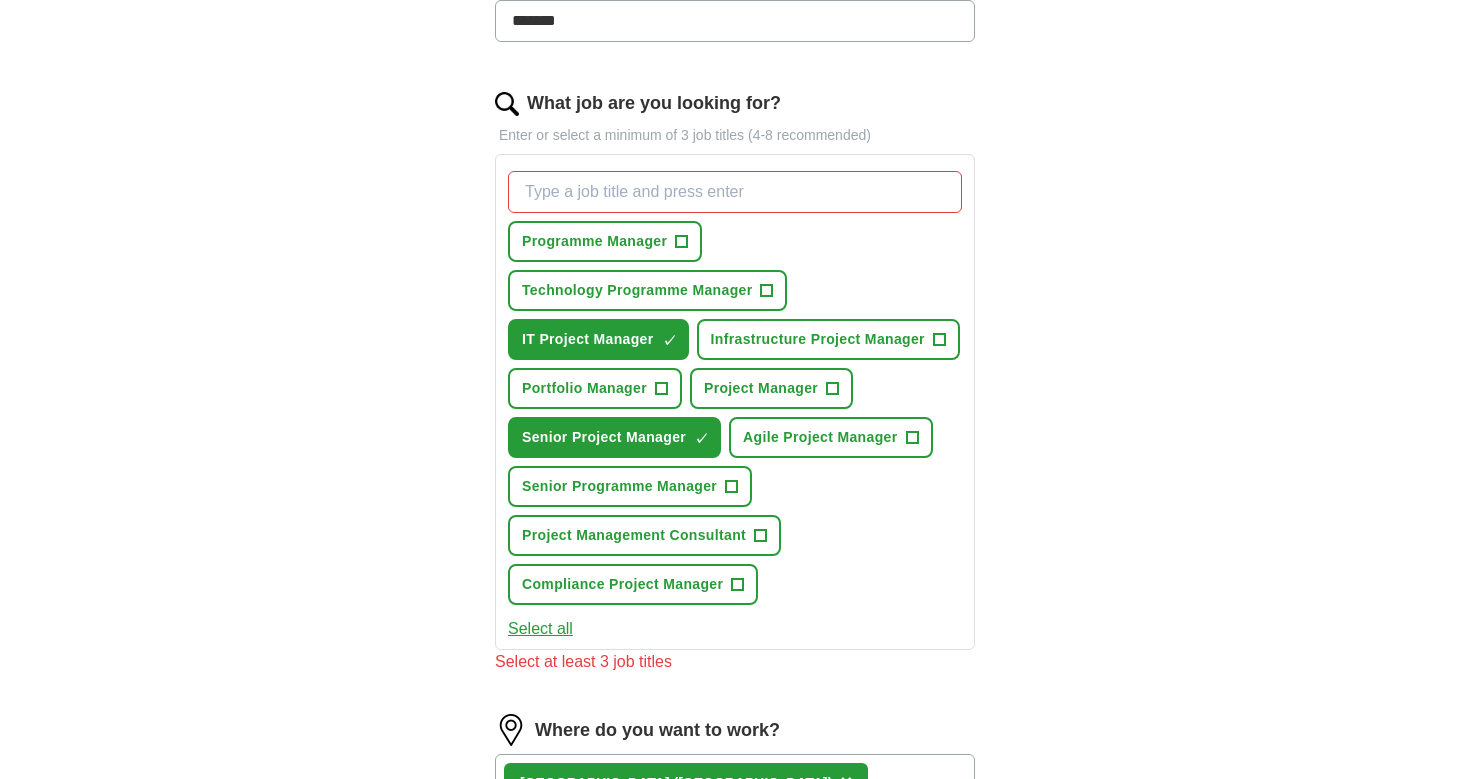 scroll, scrollTop: 470, scrollLeft: 0, axis: vertical 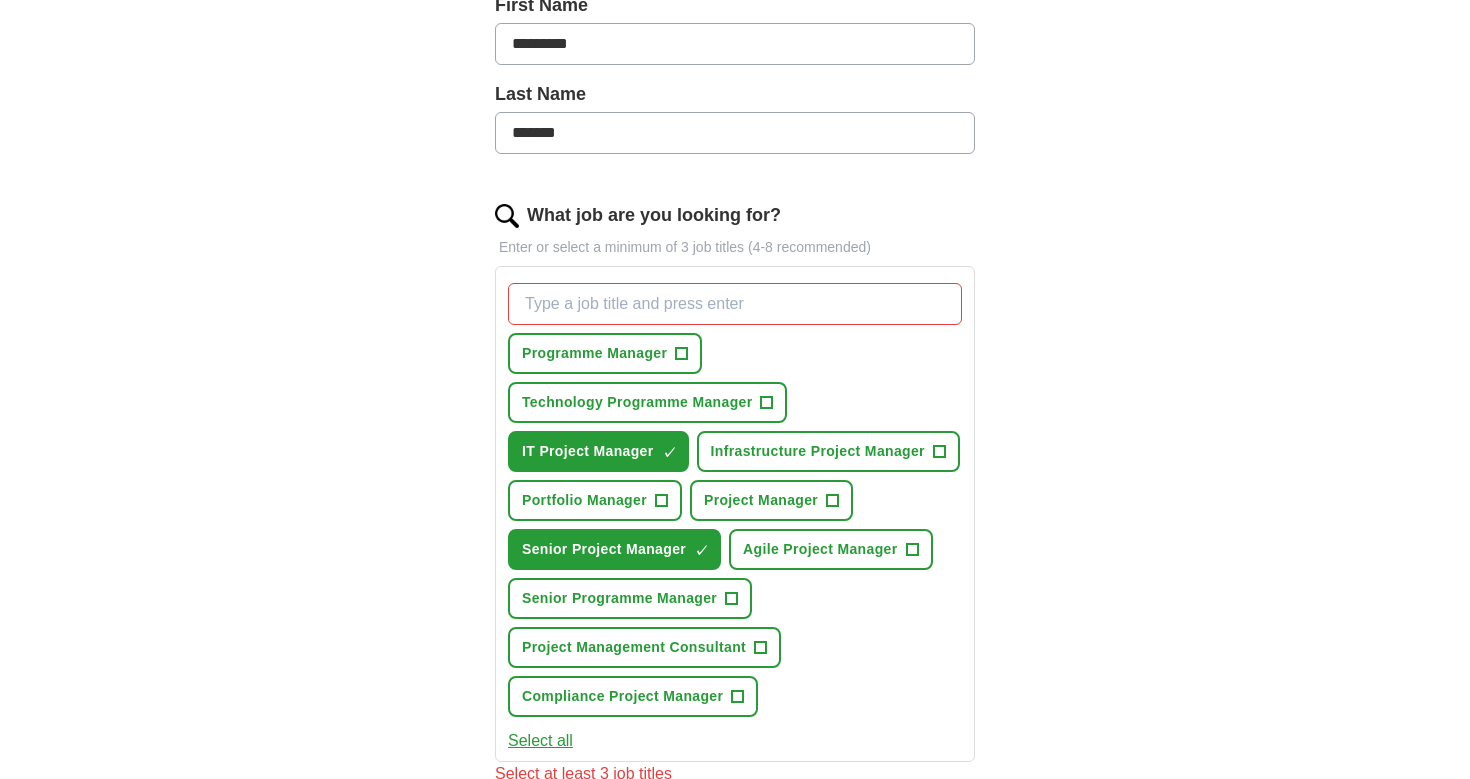 click on "Technology Programme Manager" at bounding box center [637, 402] 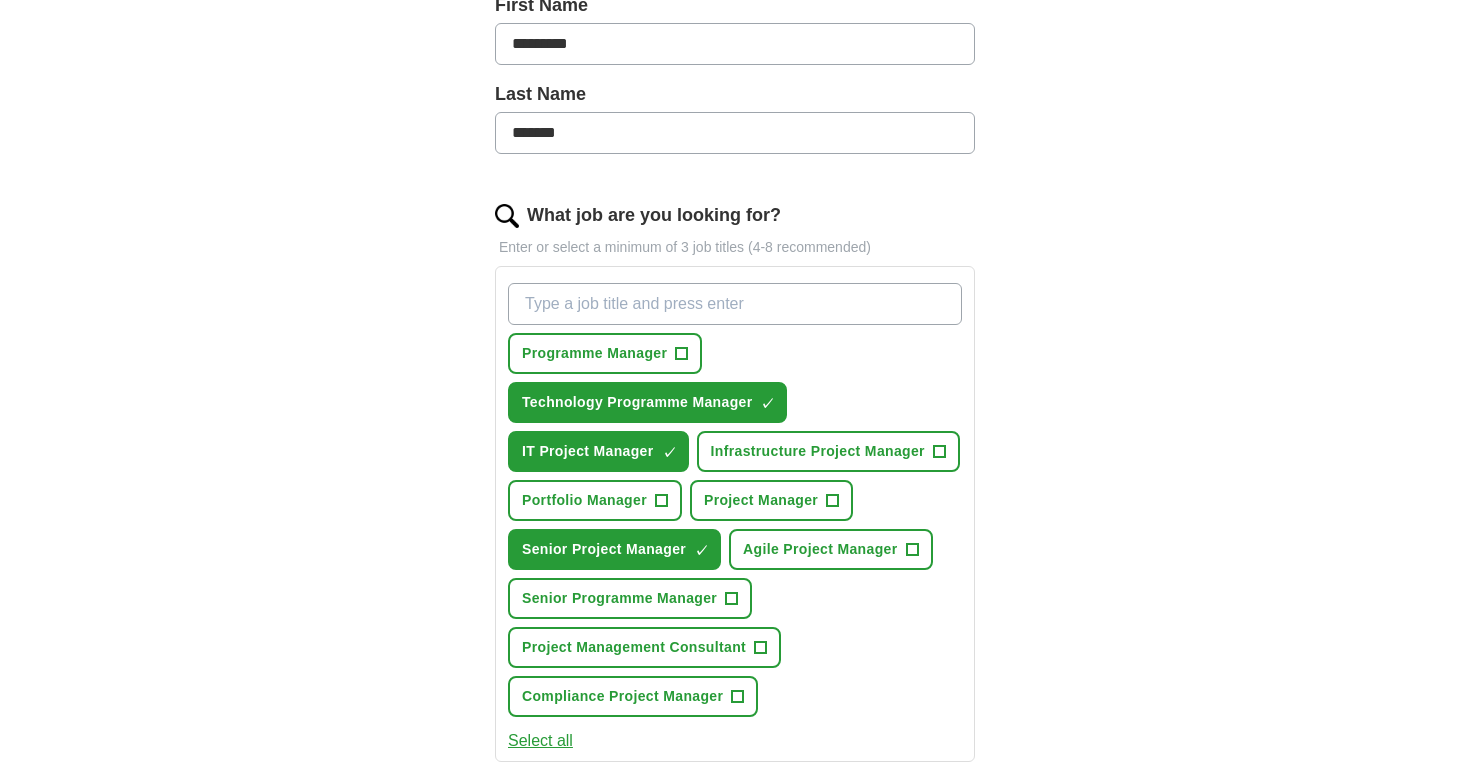 click on "Programme Manager +" at bounding box center (605, 353) 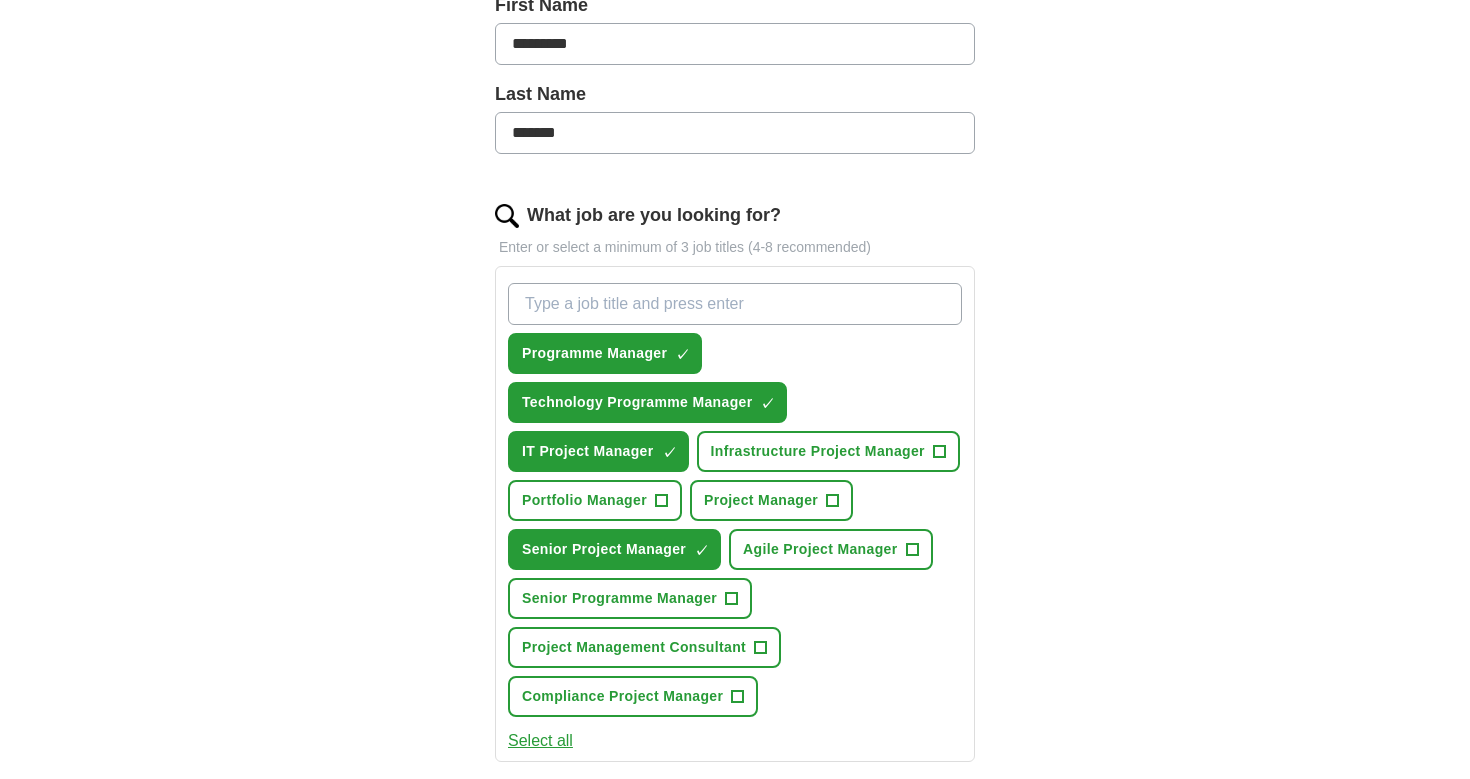 click on "Infrastructure Project Manager" at bounding box center [818, 451] 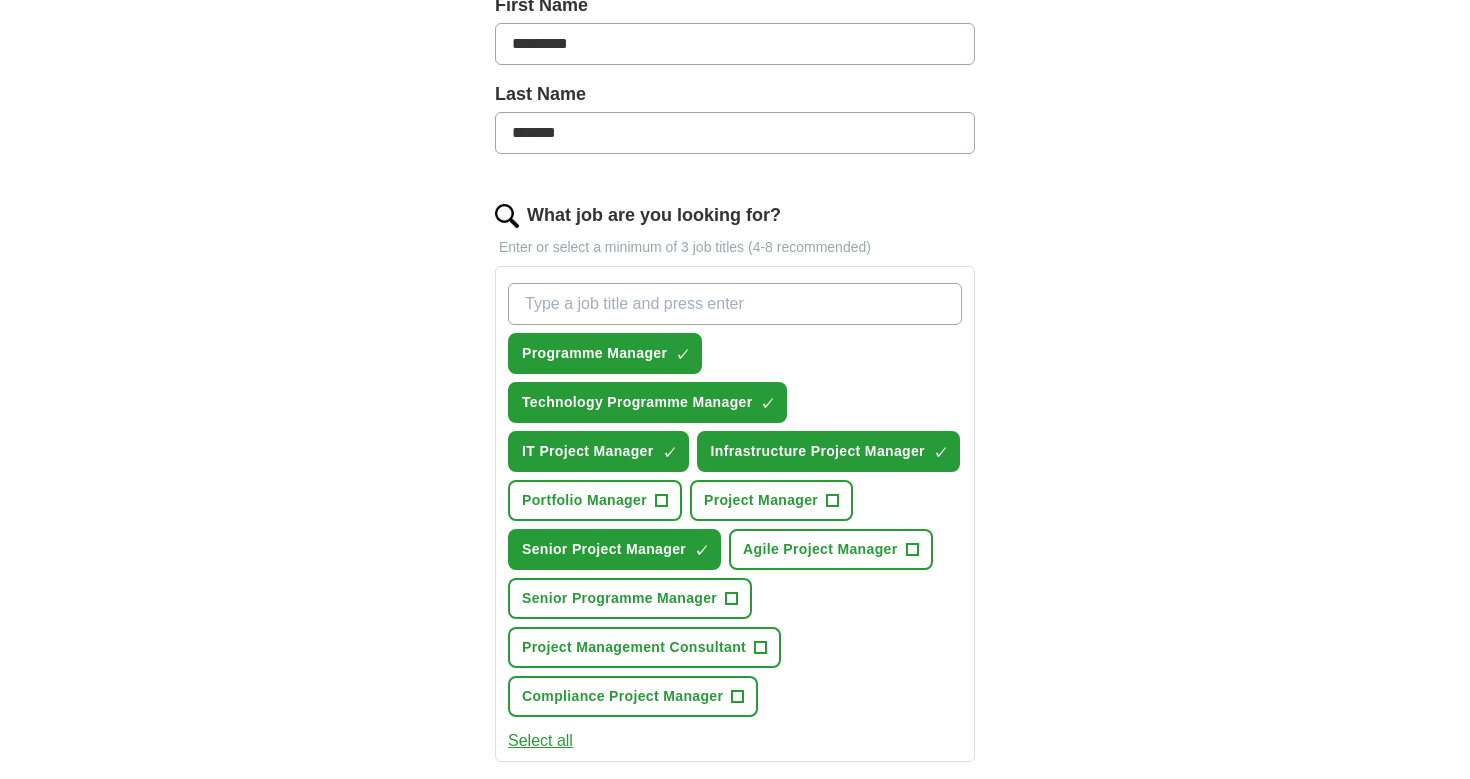 click on "Project Manager" at bounding box center [761, 500] 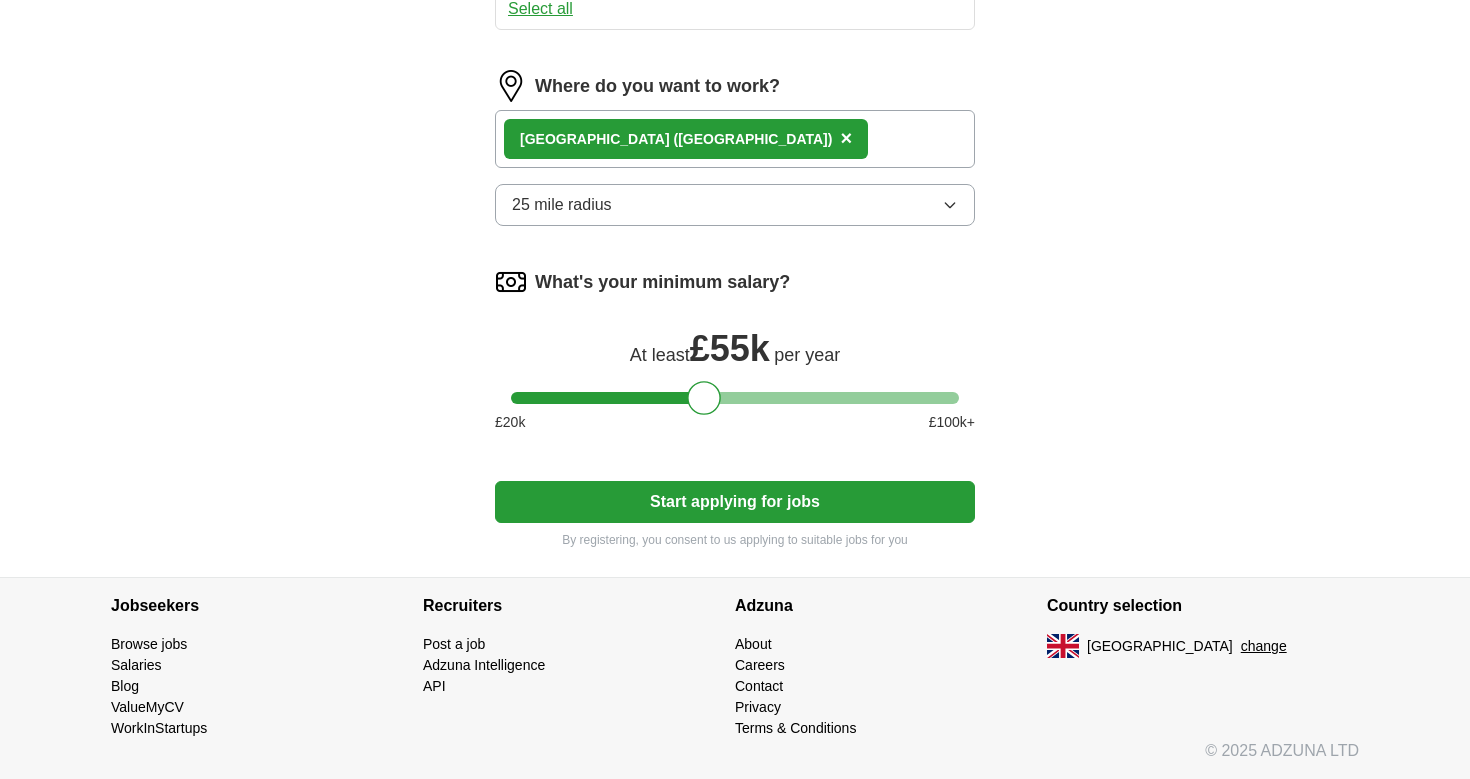 scroll, scrollTop: 1223, scrollLeft: 0, axis: vertical 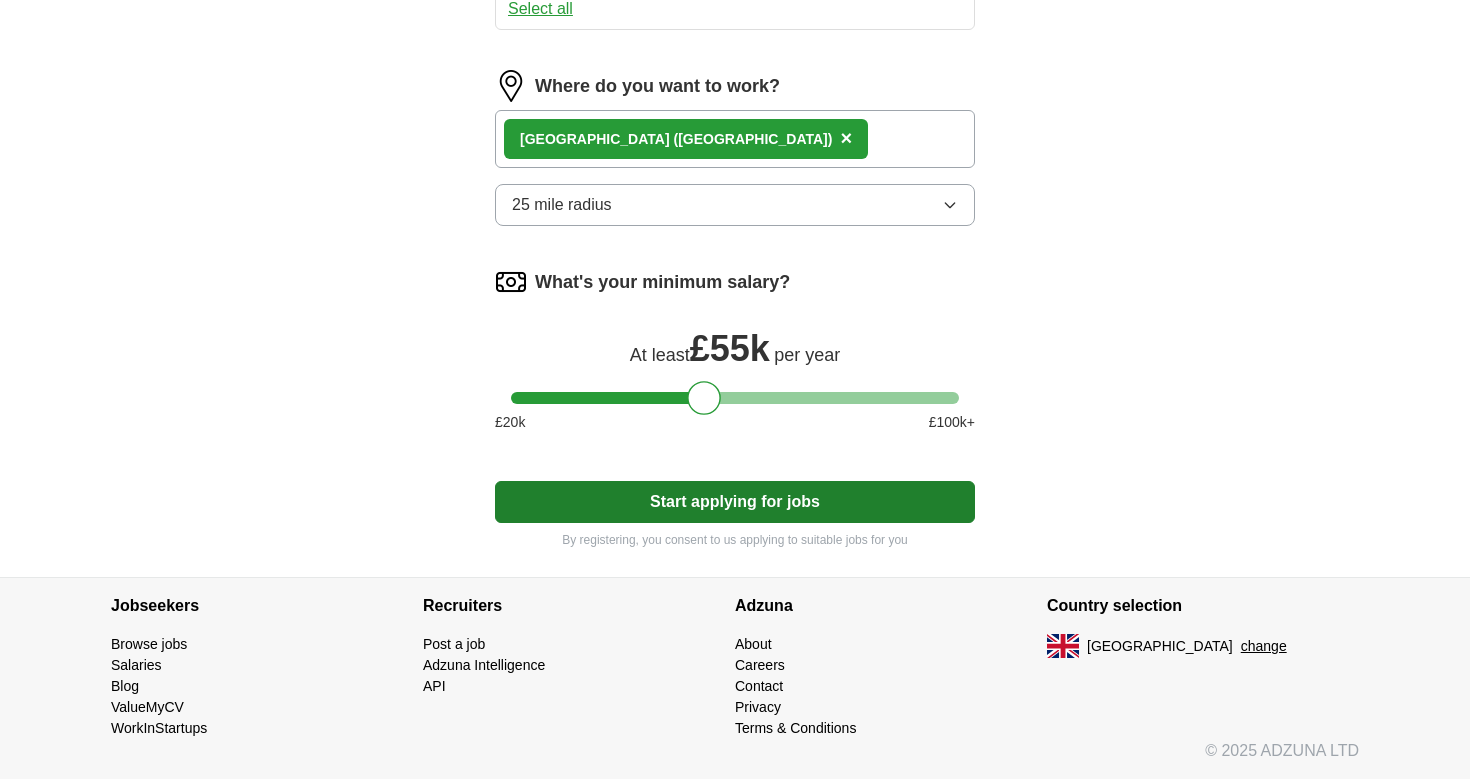 click on "Start applying for jobs" at bounding box center [735, 502] 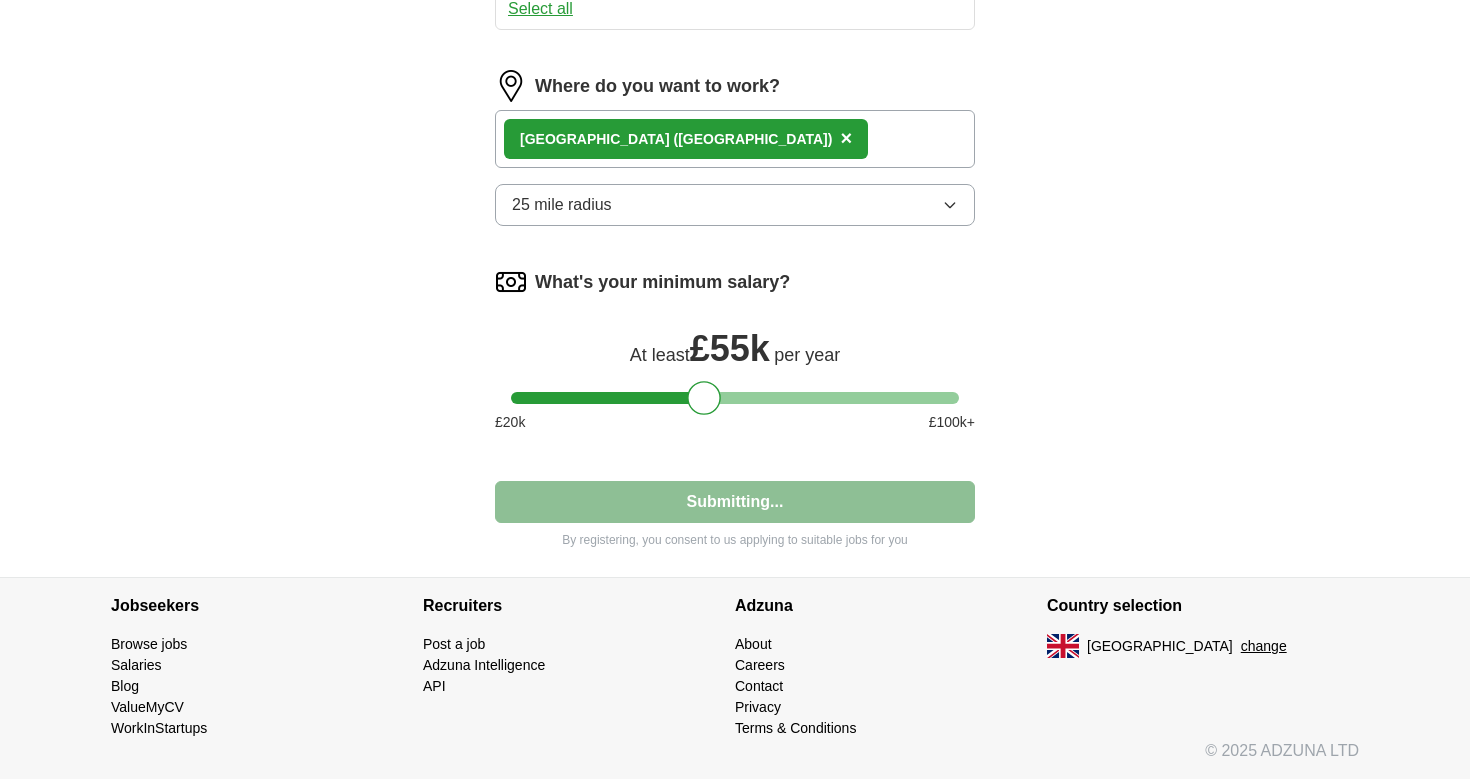 select on "**" 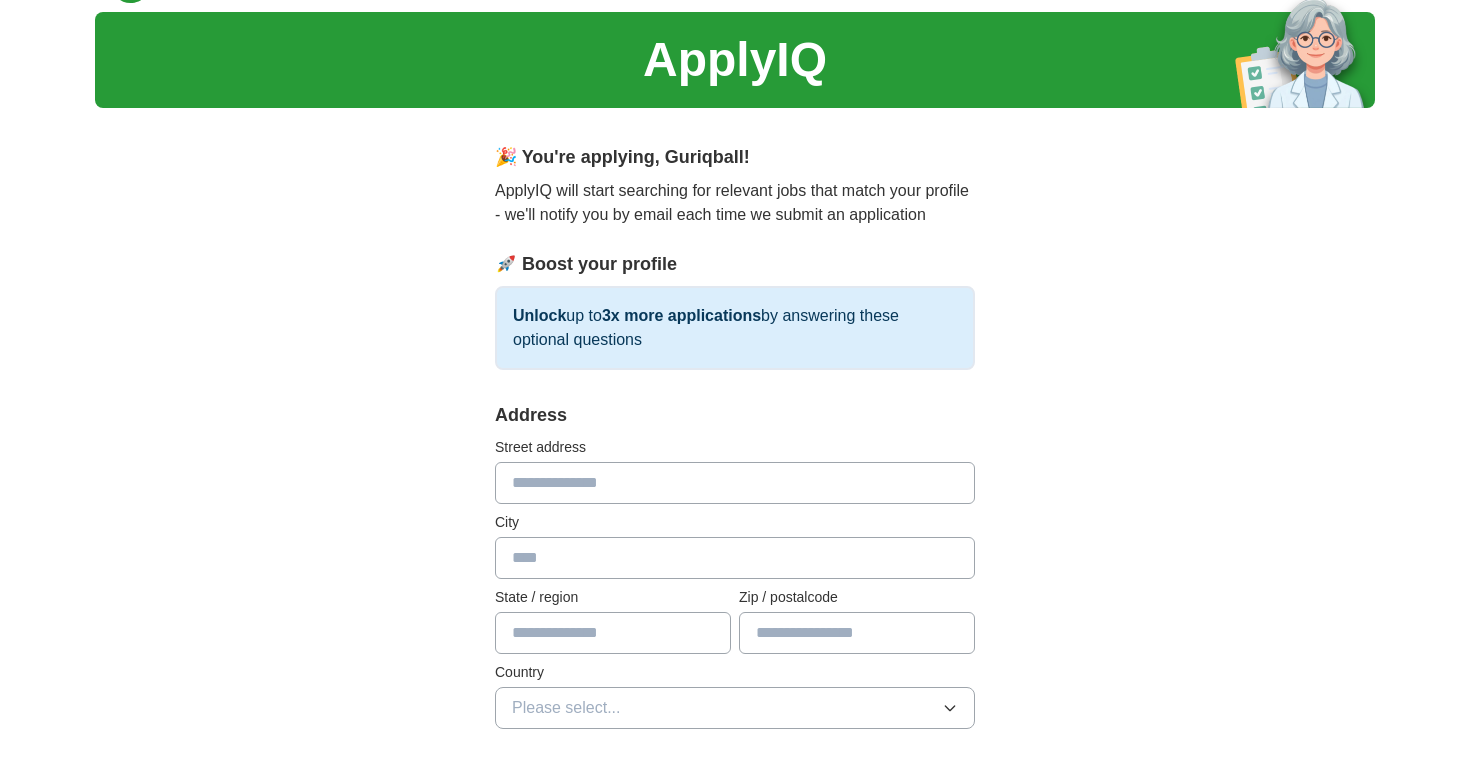 scroll, scrollTop: 53, scrollLeft: 0, axis: vertical 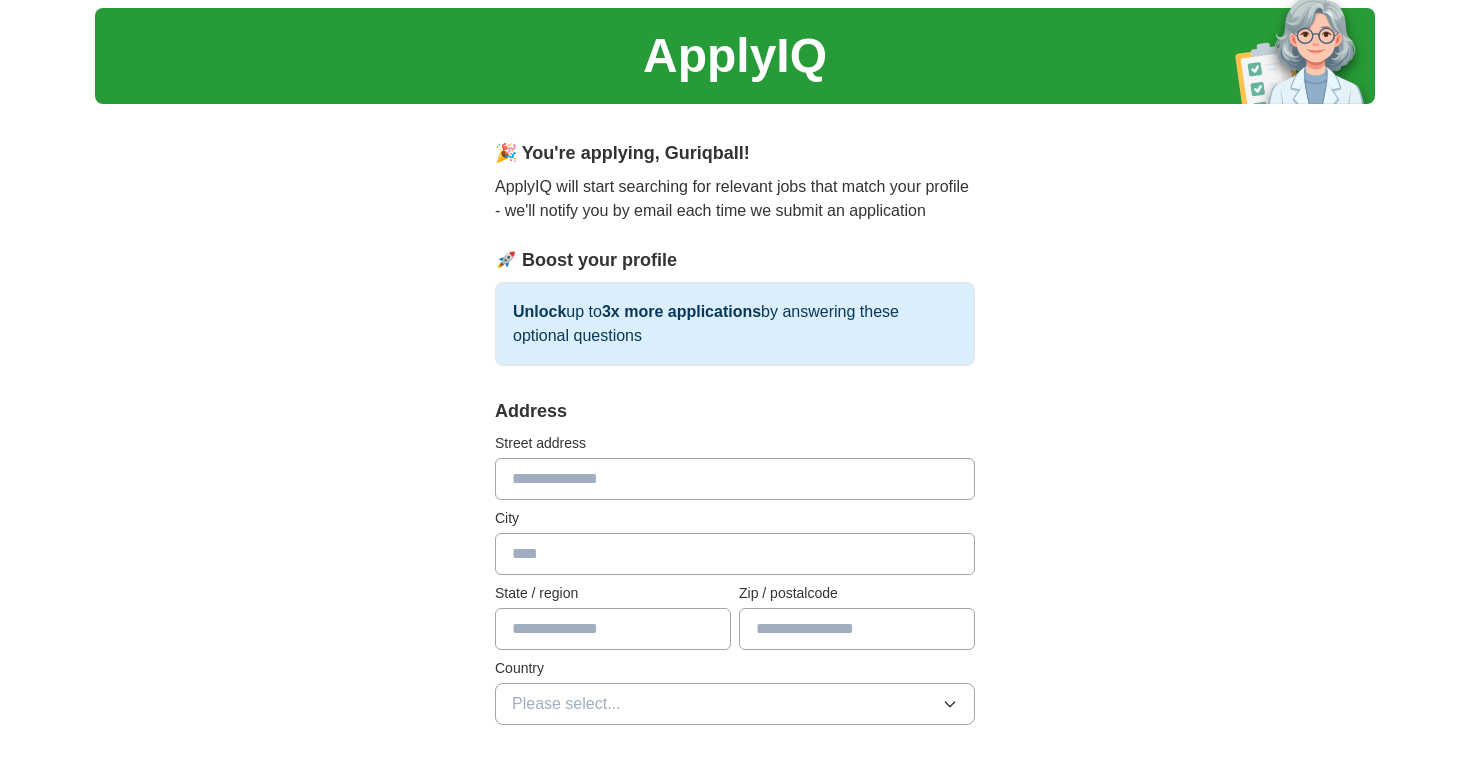 click at bounding box center [735, 479] 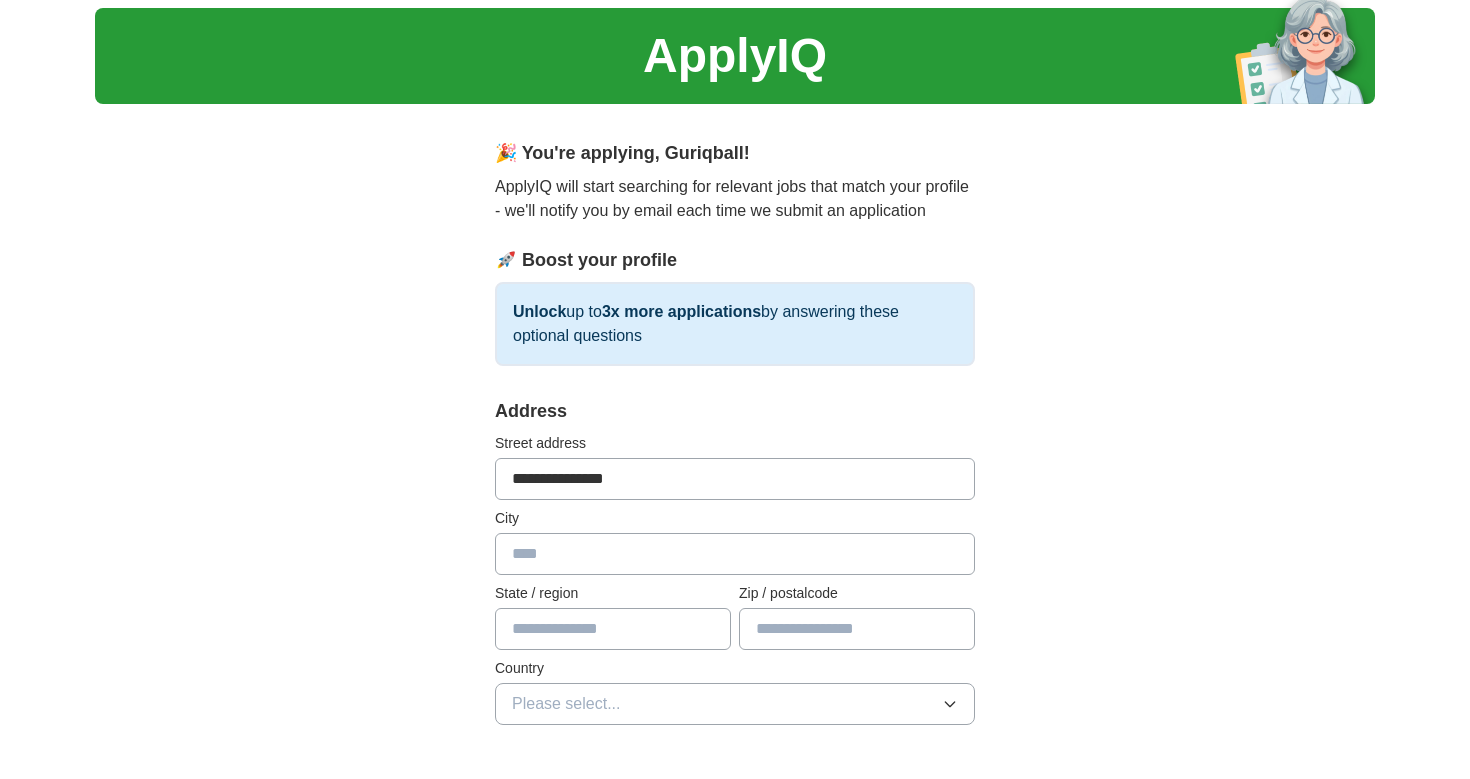 type on "******" 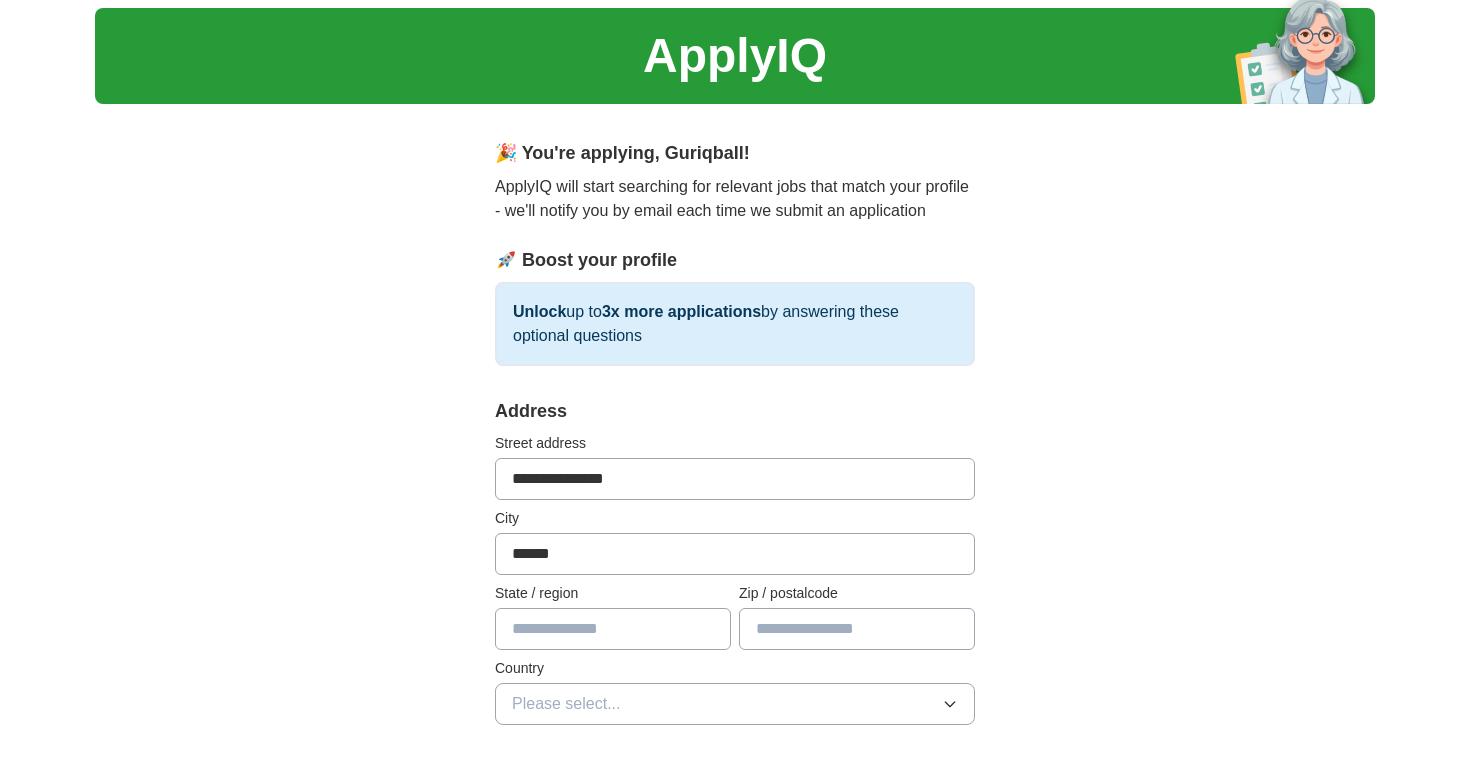 type on "*******" 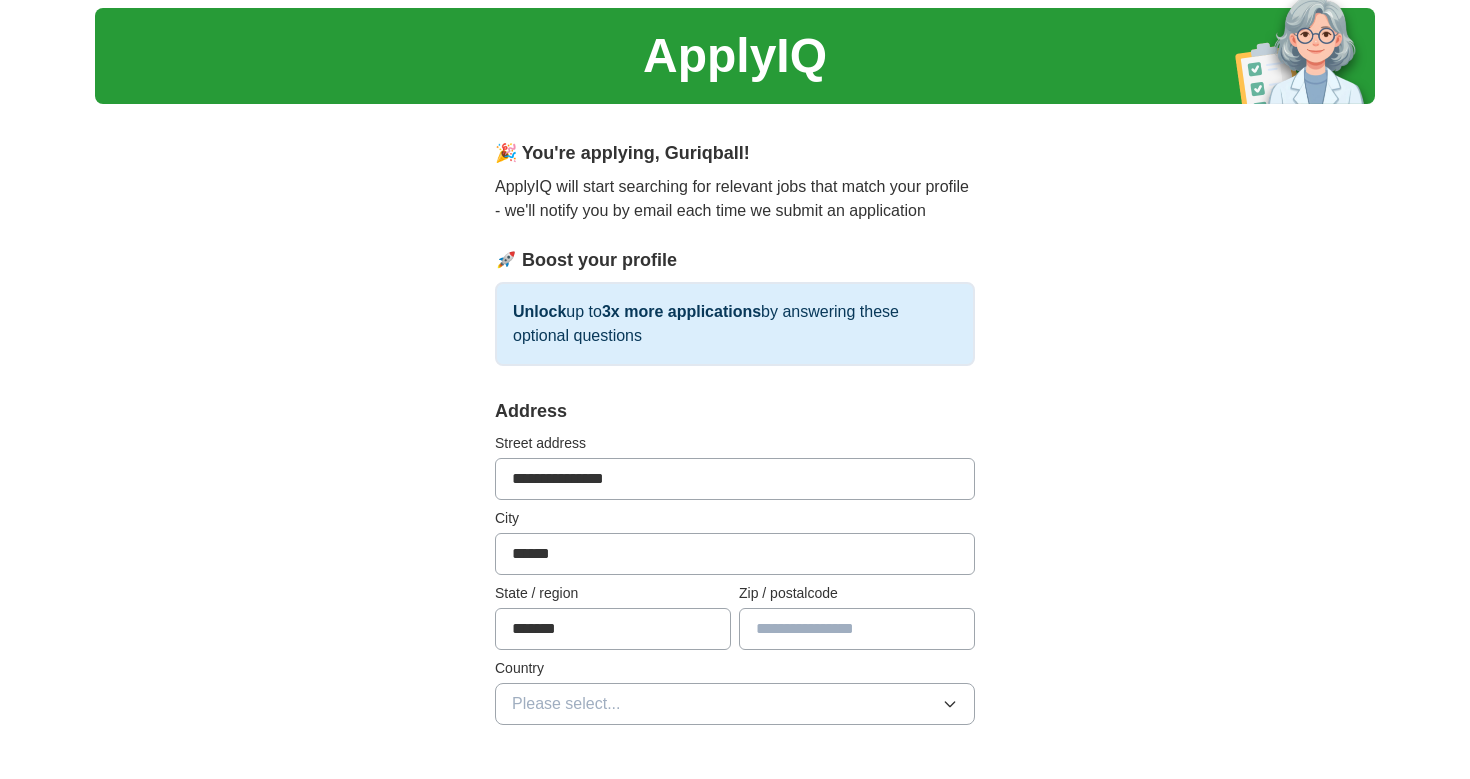 type on "********" 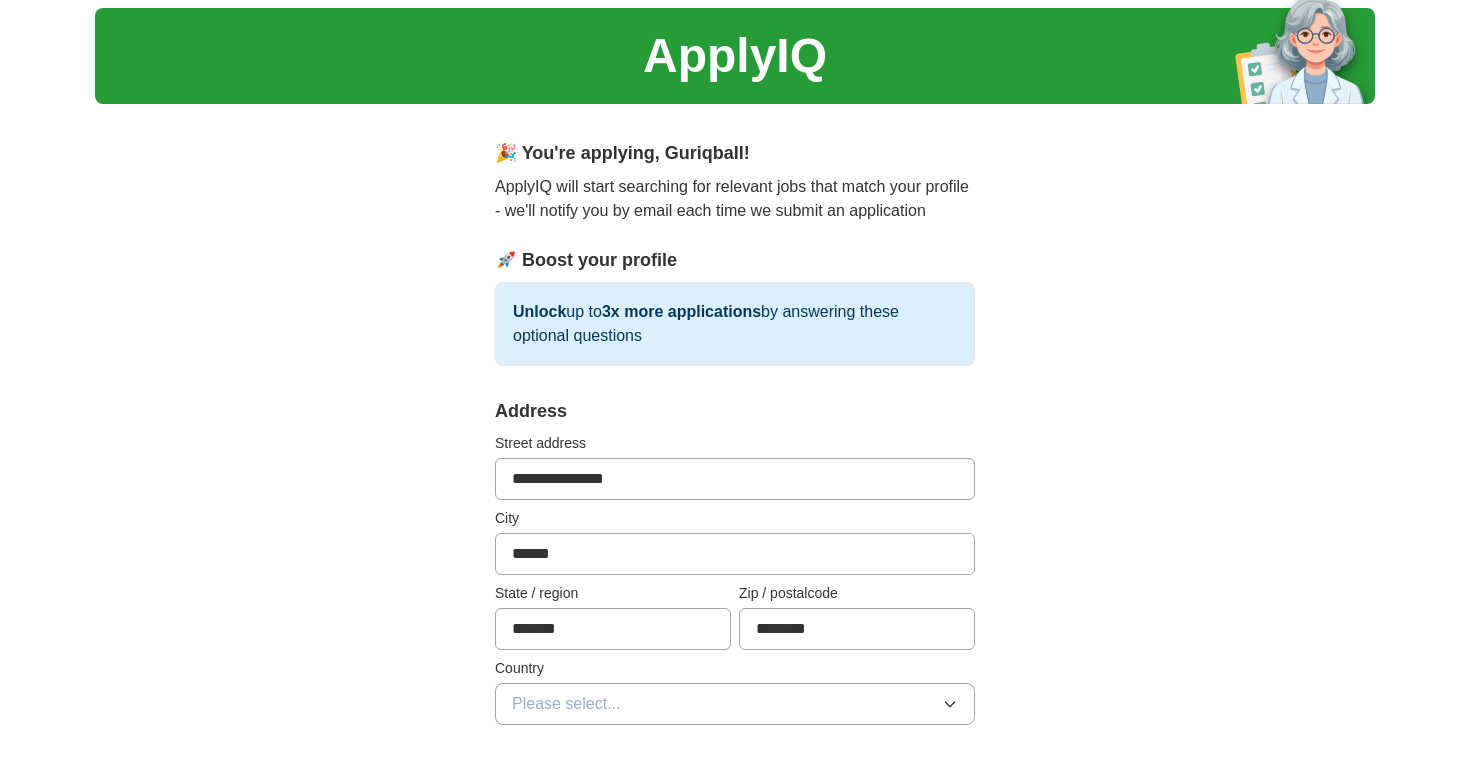 type on "**********" 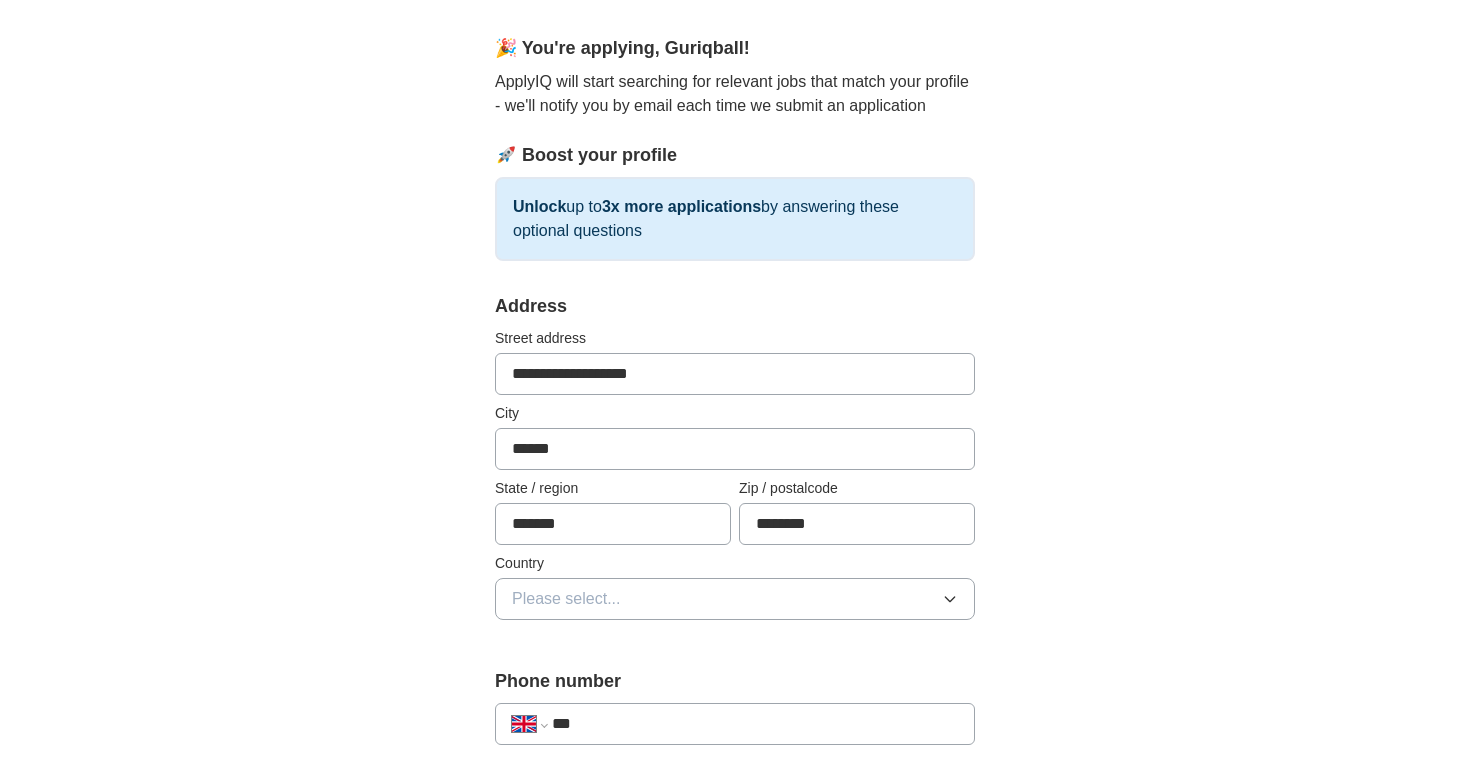 scroll, scrollTop: 156, scrollLeft: 0, axis: vertical 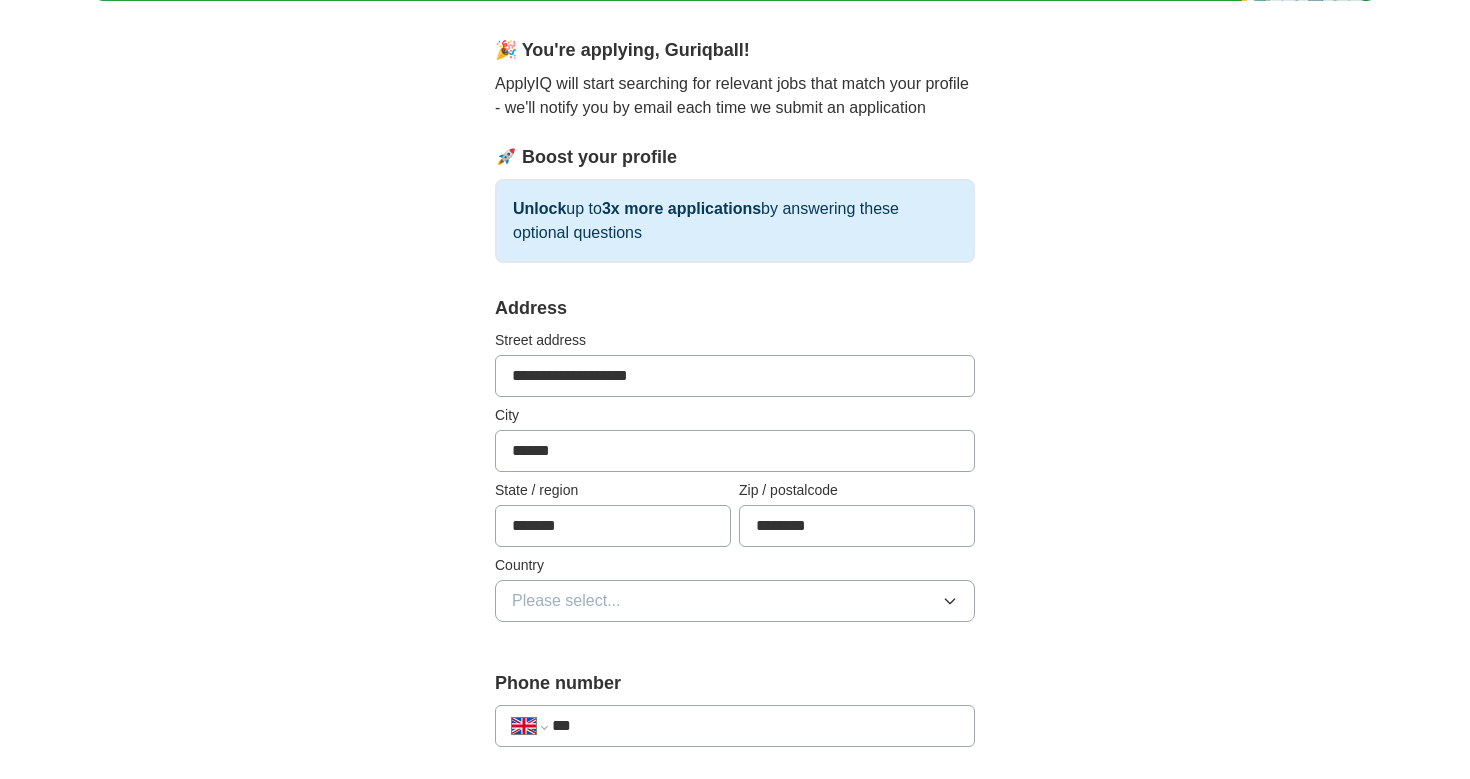 type on "**********" 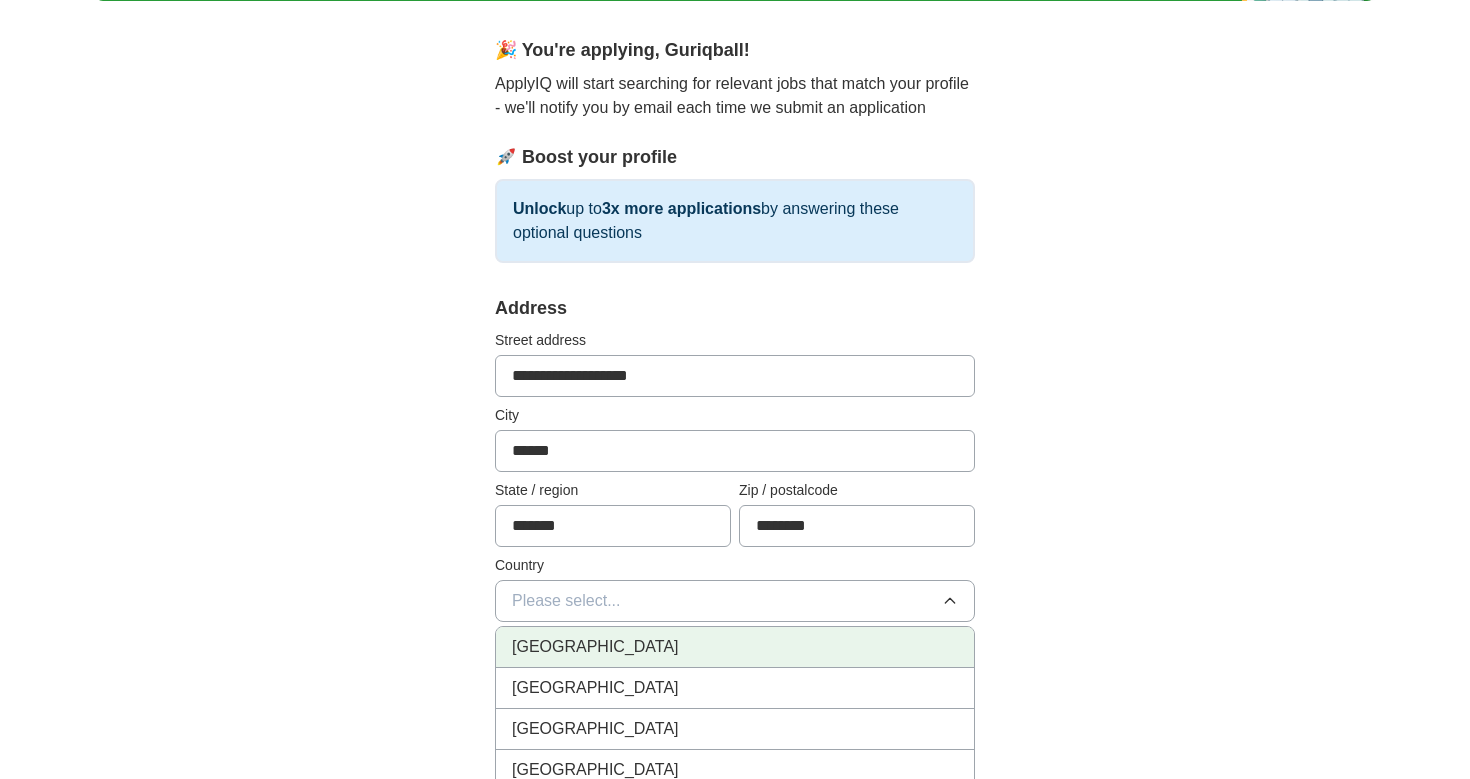 click on "[GEOGRAPHIC_DATA]" at bounding box center (735, 647) 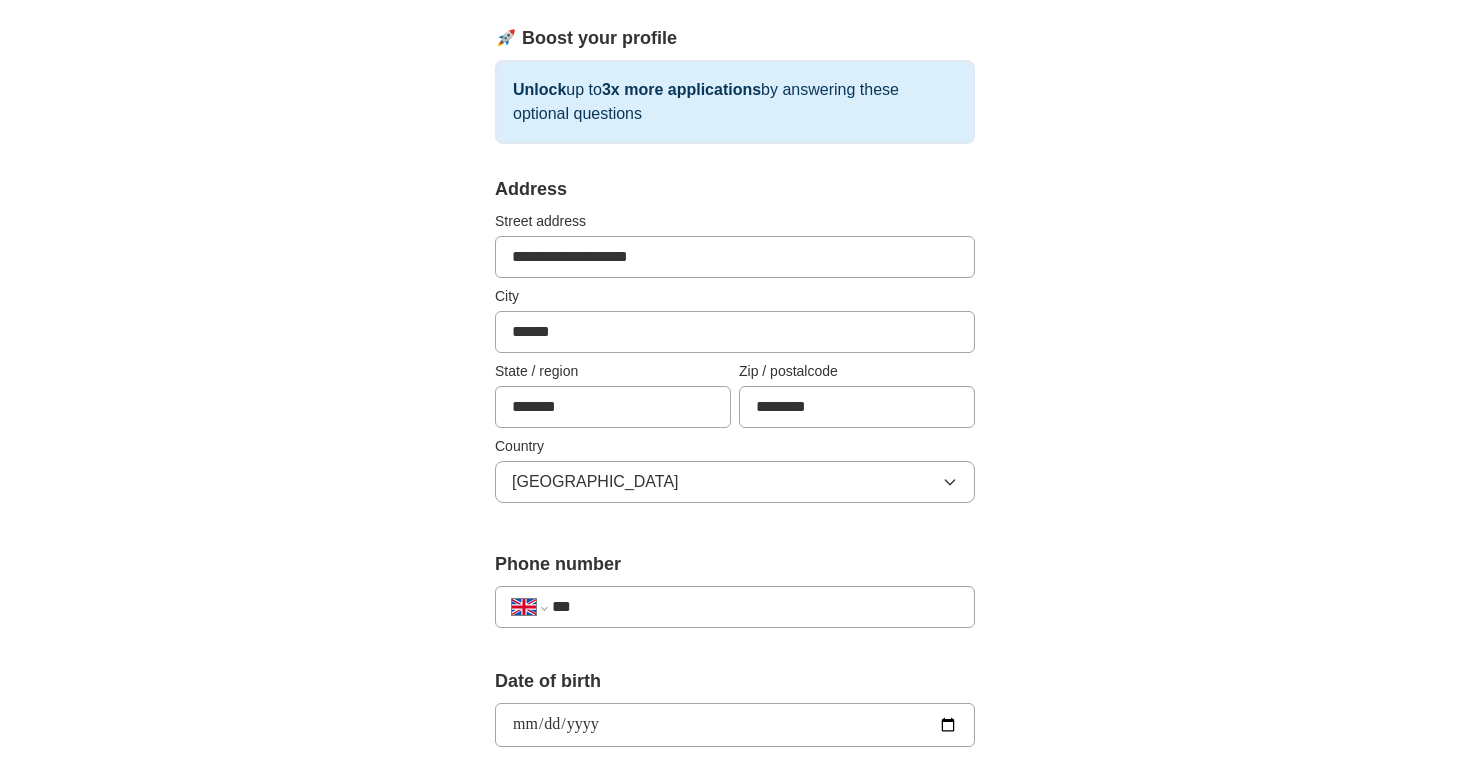 scroll, scrollTop: 314, scrollLeft: 0, axis: vertical 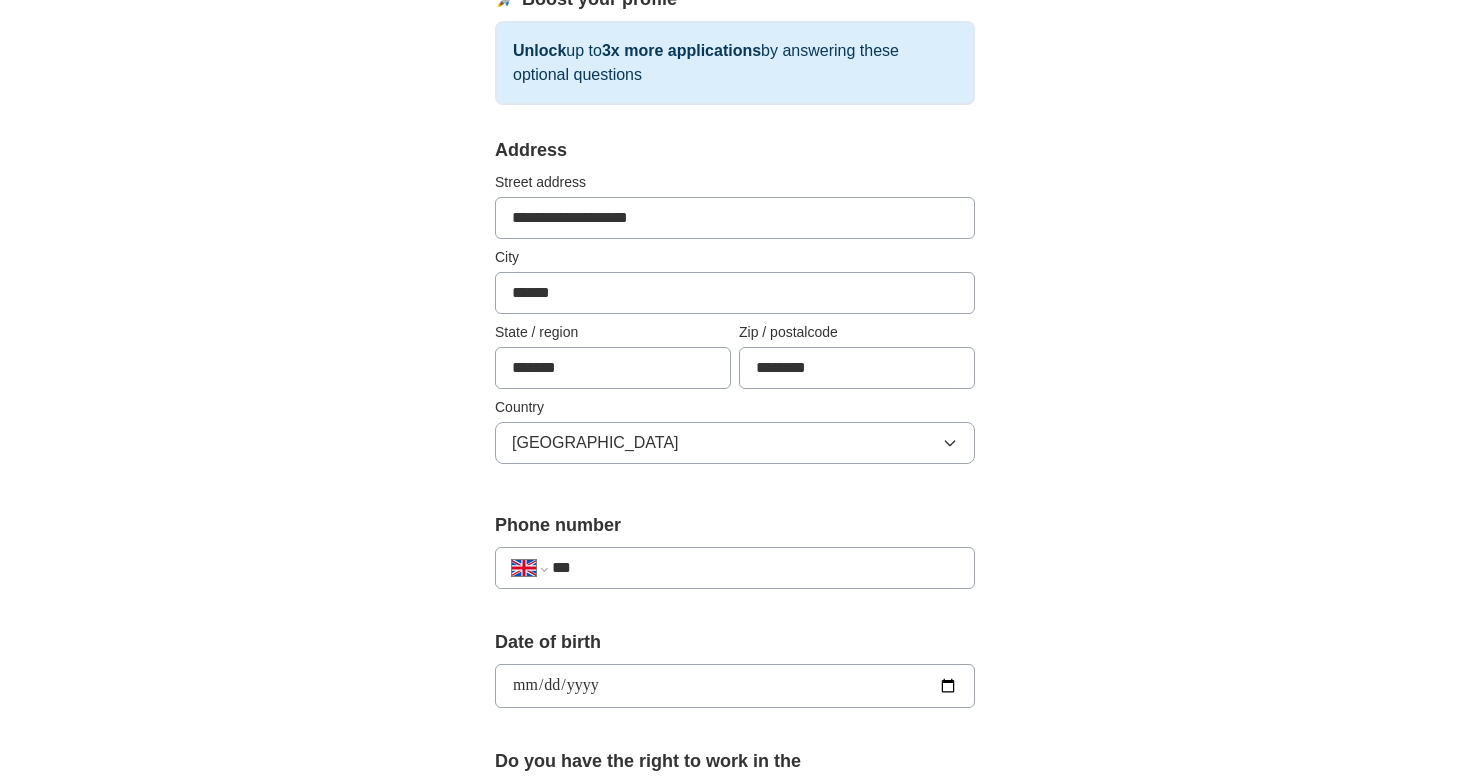 click on "***" at bounding box center [755, 568] 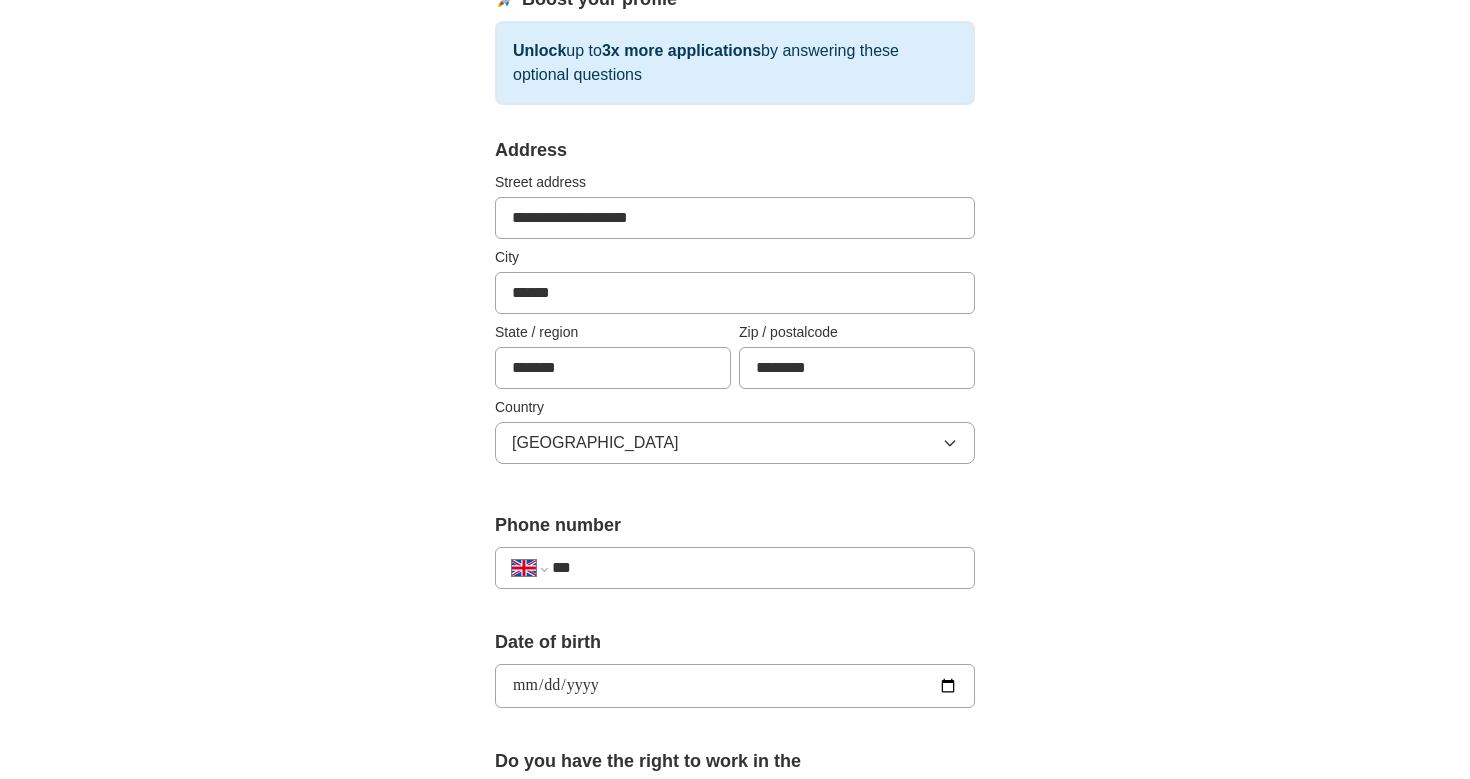 type 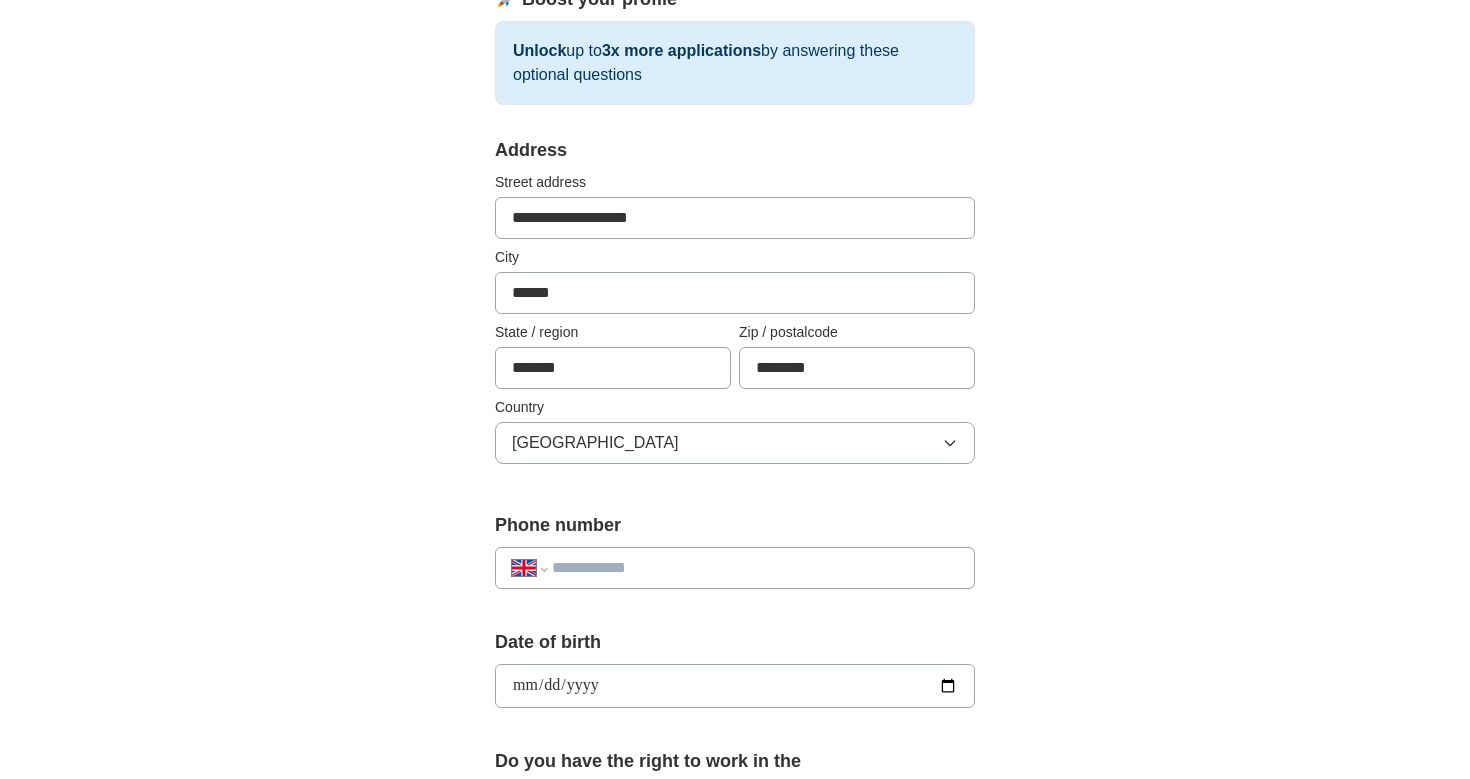 select on "**" 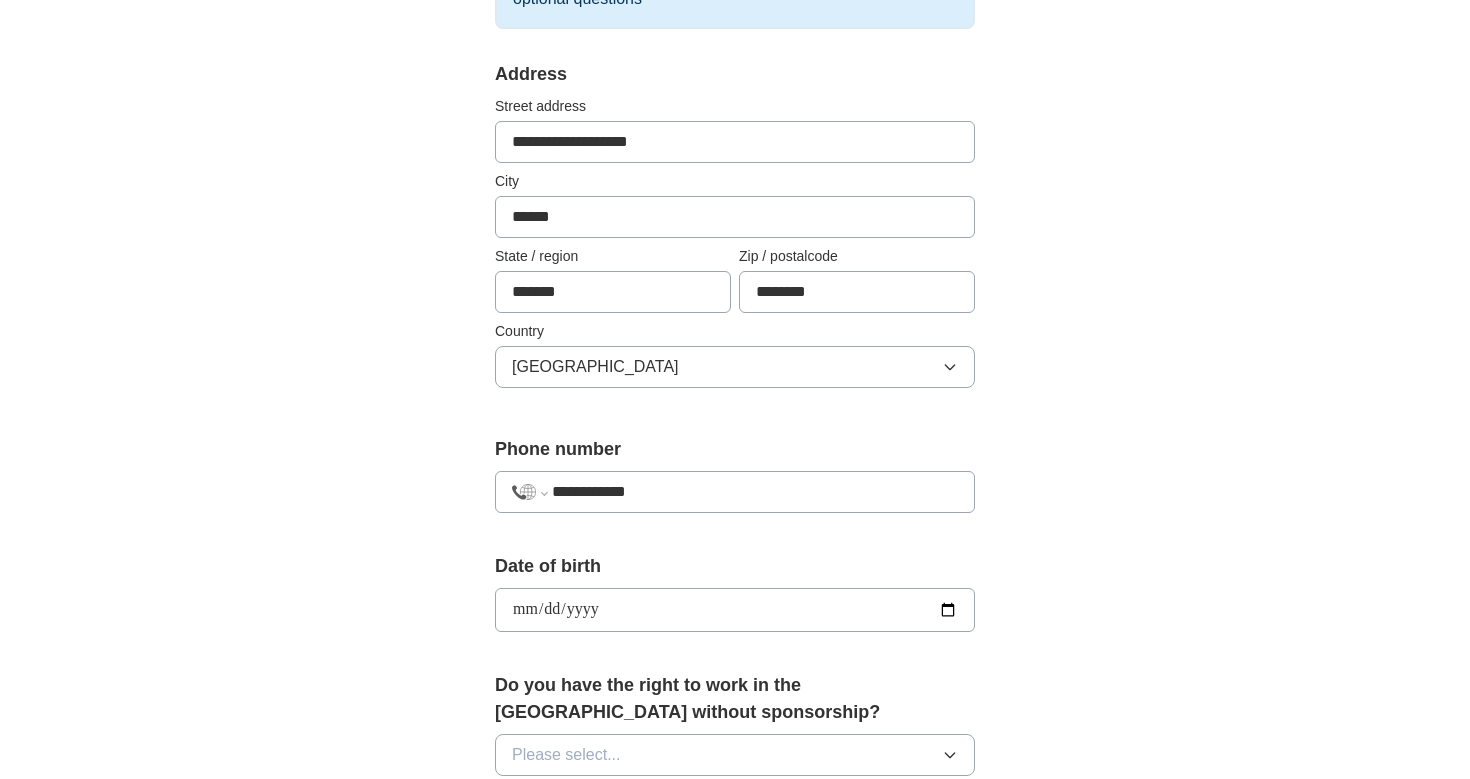 scroll, scrollTop: 391, scrollLeft: 0, axis: vertical 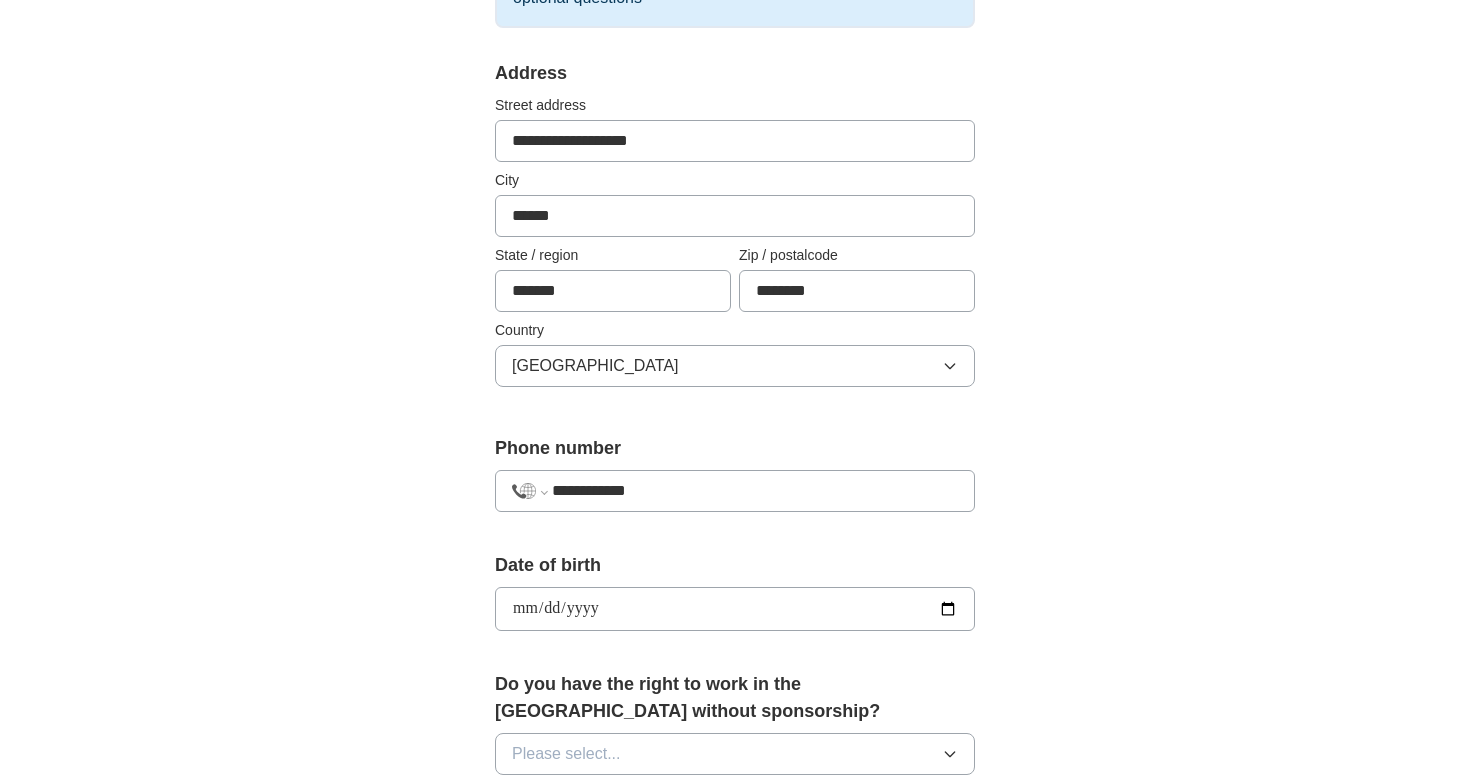 click on "**********" at bounding box center [735, 565] 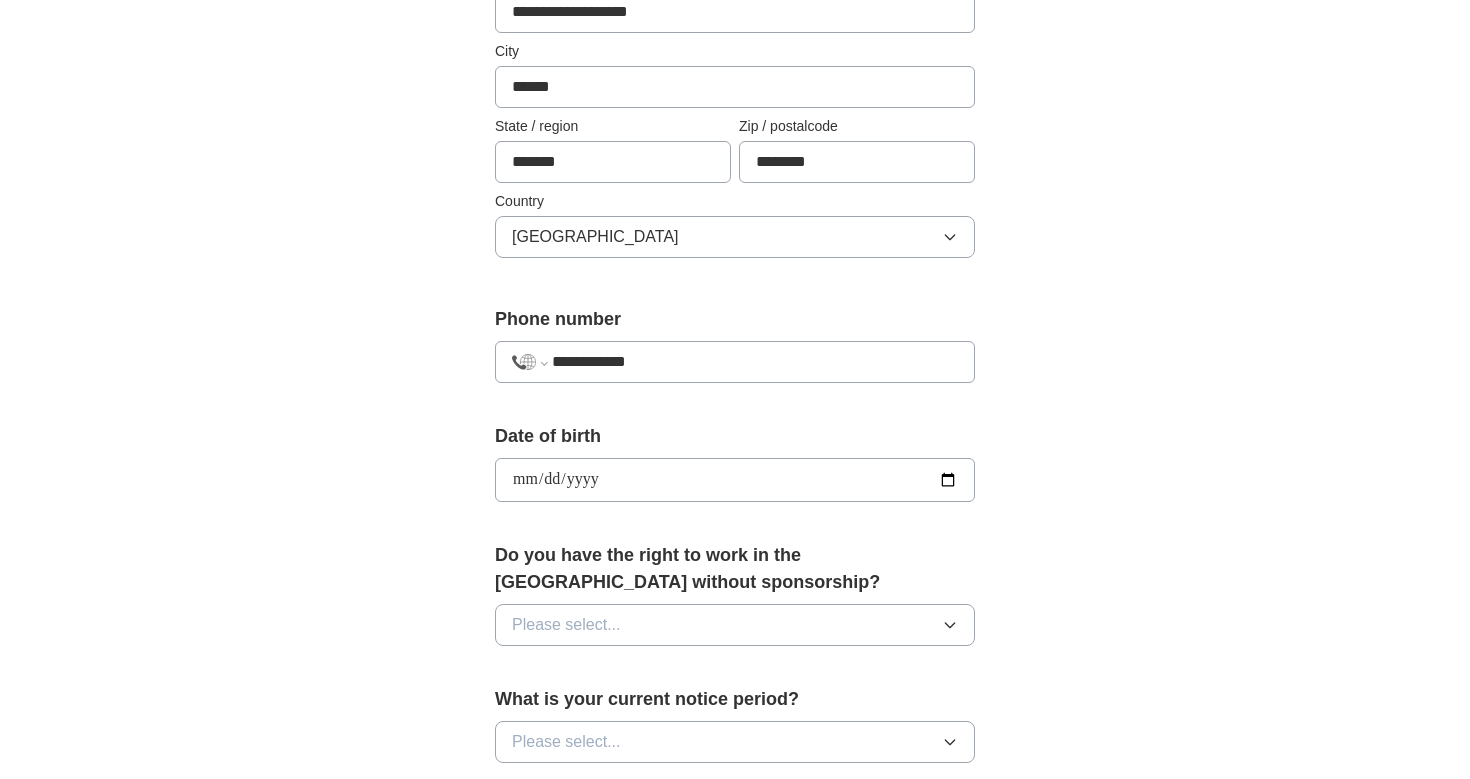 scroll, scrollTop: 522, scrollLeft: 0, axis: vertical 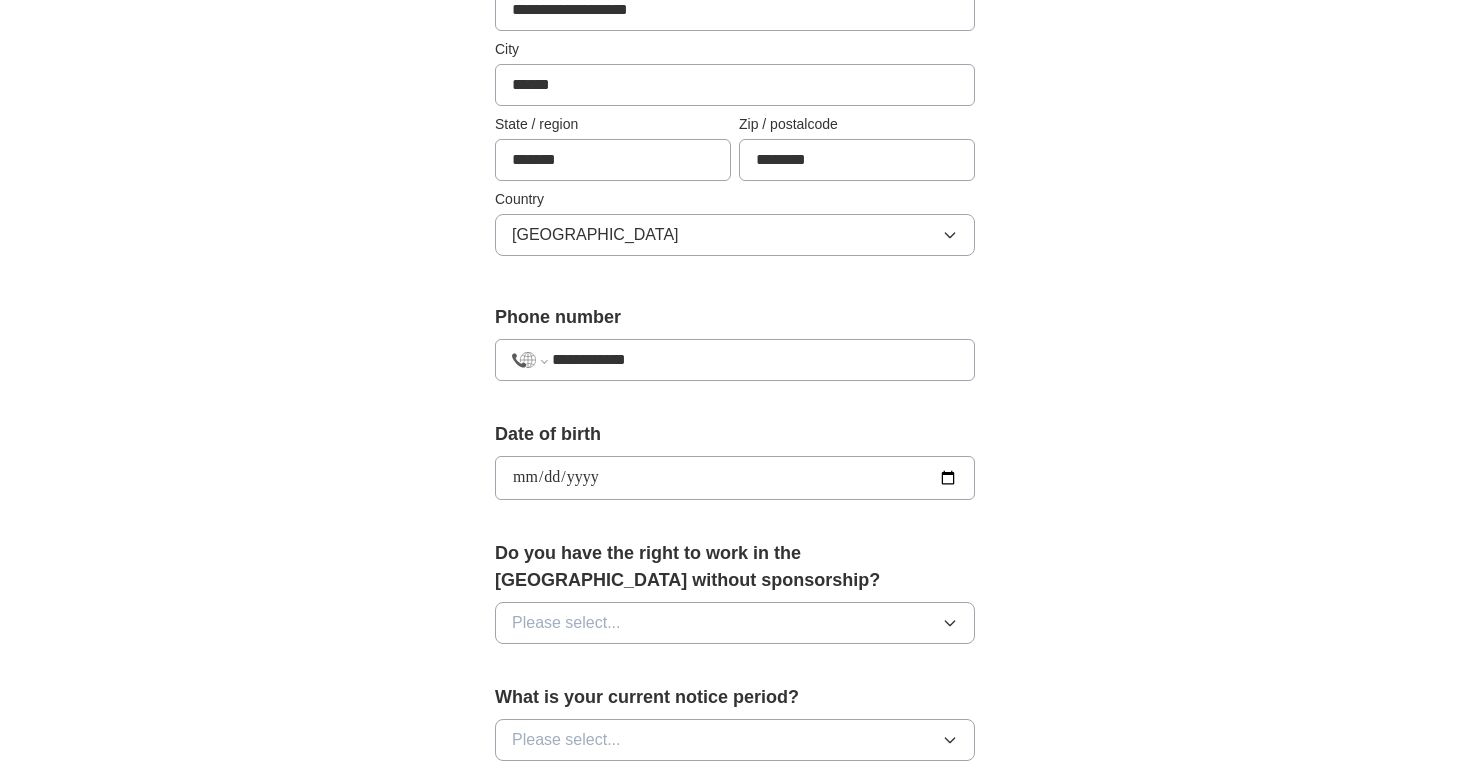 click on "Please select..." at bounding box center (735, 623) 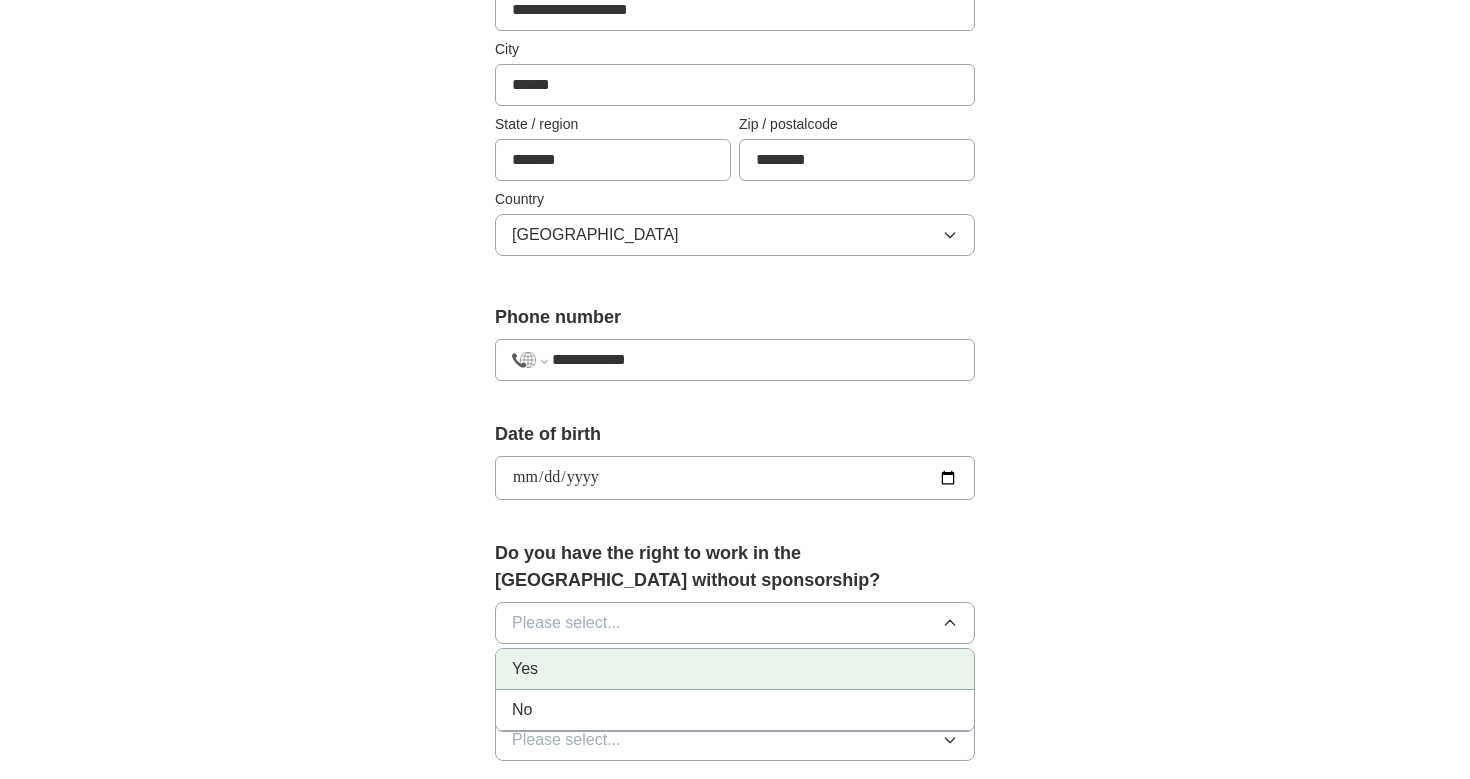 click on "Yes" at bounding box center (735, 669) 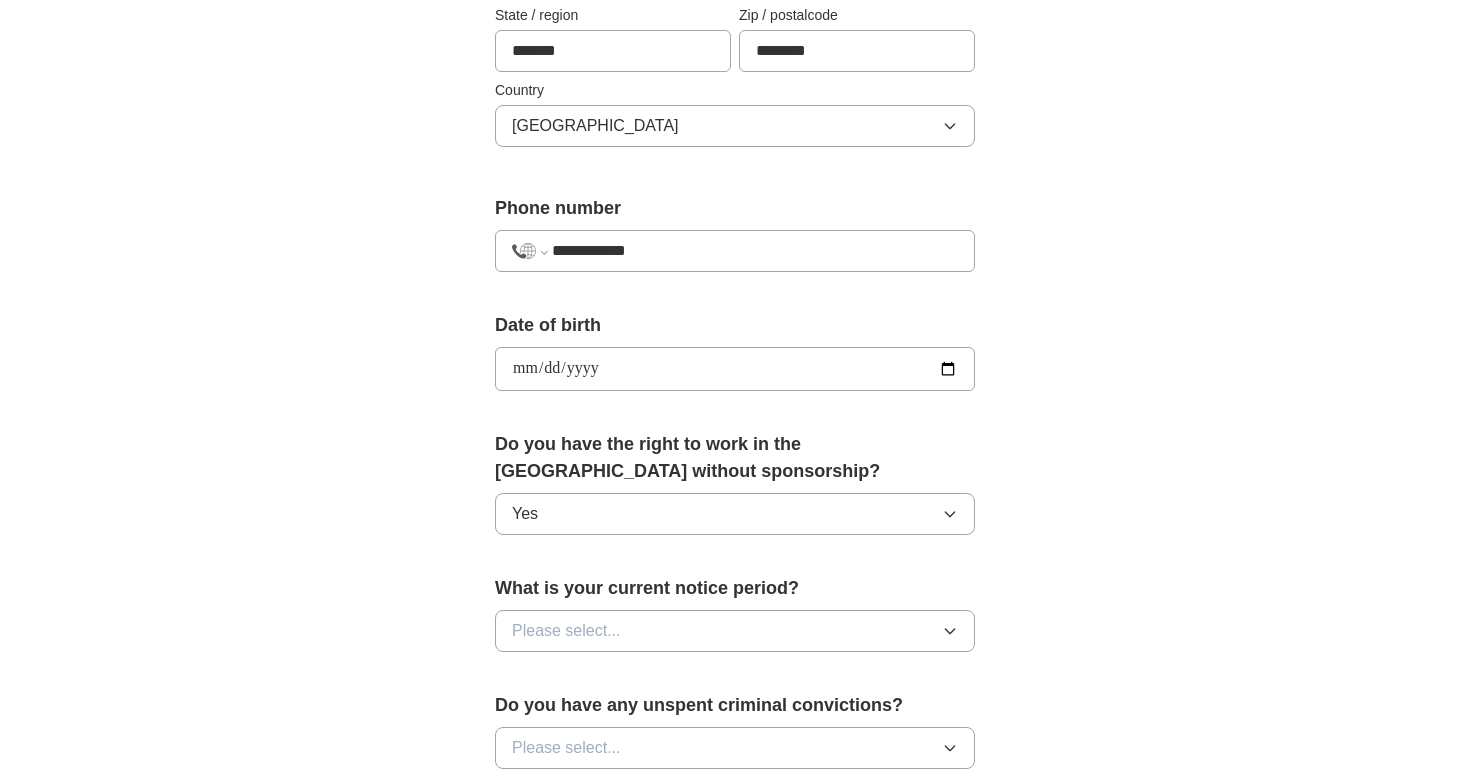 scroll, scrollTop: 632, scrollLeft: 0, axis: vertical 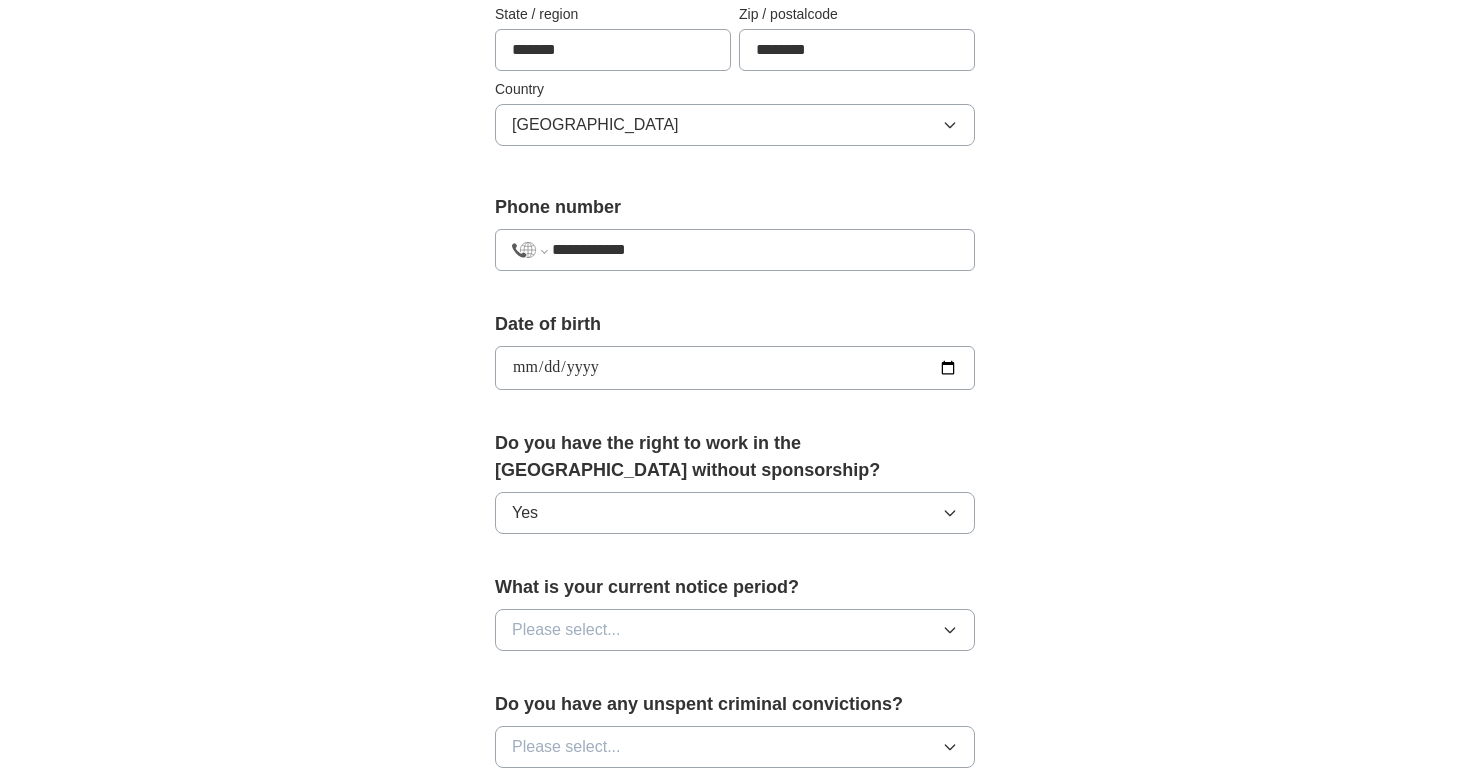click on "Please select..." at bounding box center [735, 630] 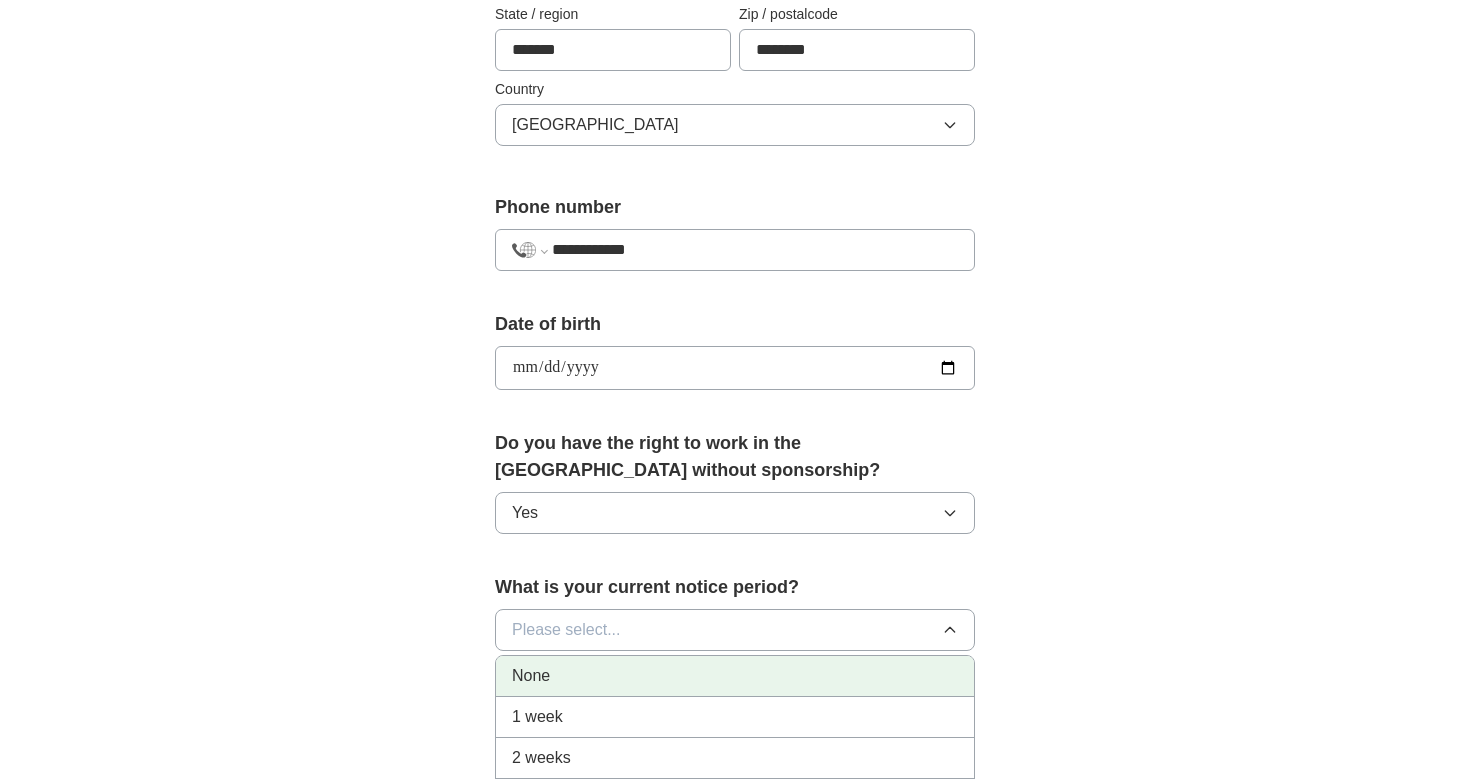 click on "None" at bounding box center (735, 676) 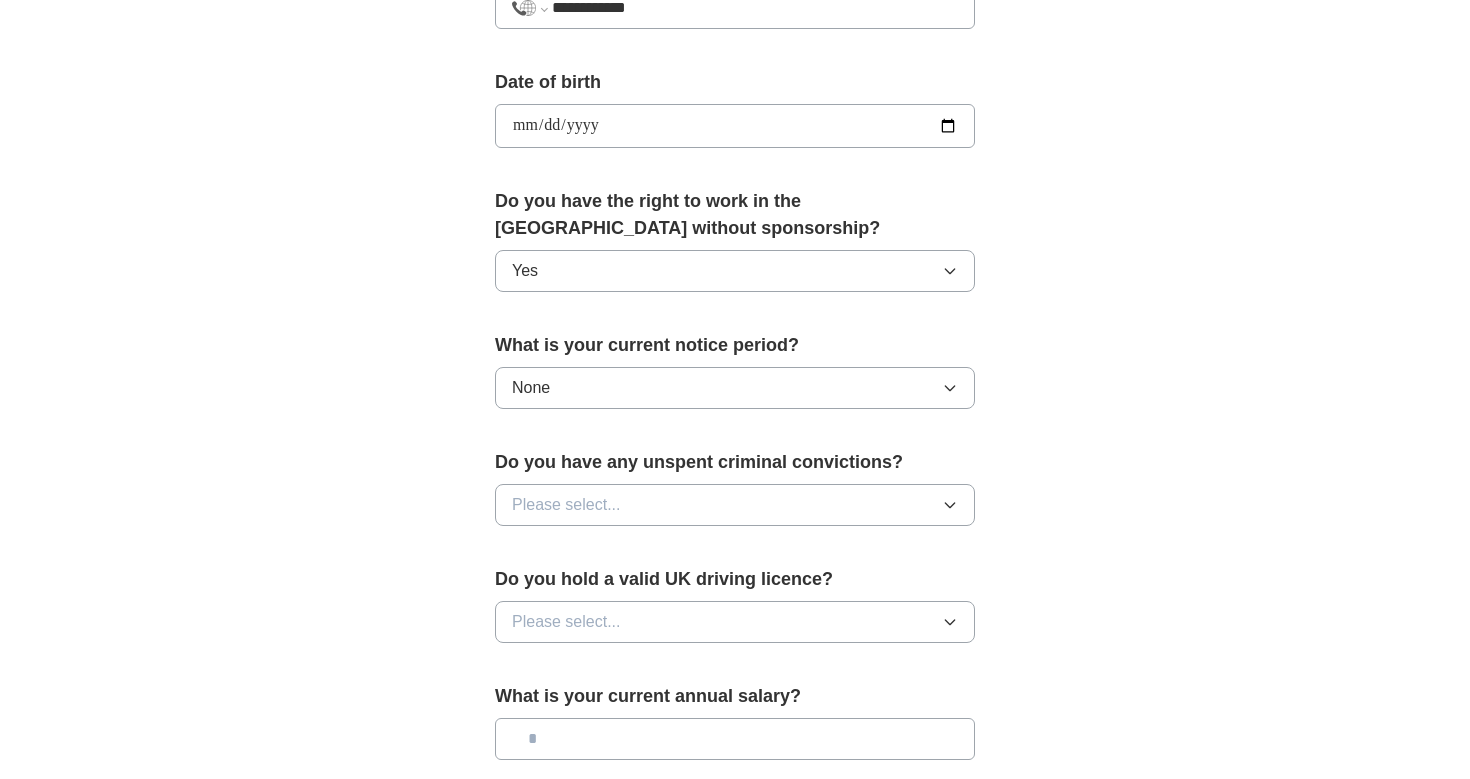 scroll, scrollTop: 892, scrollLeft: 0, axis: vertical 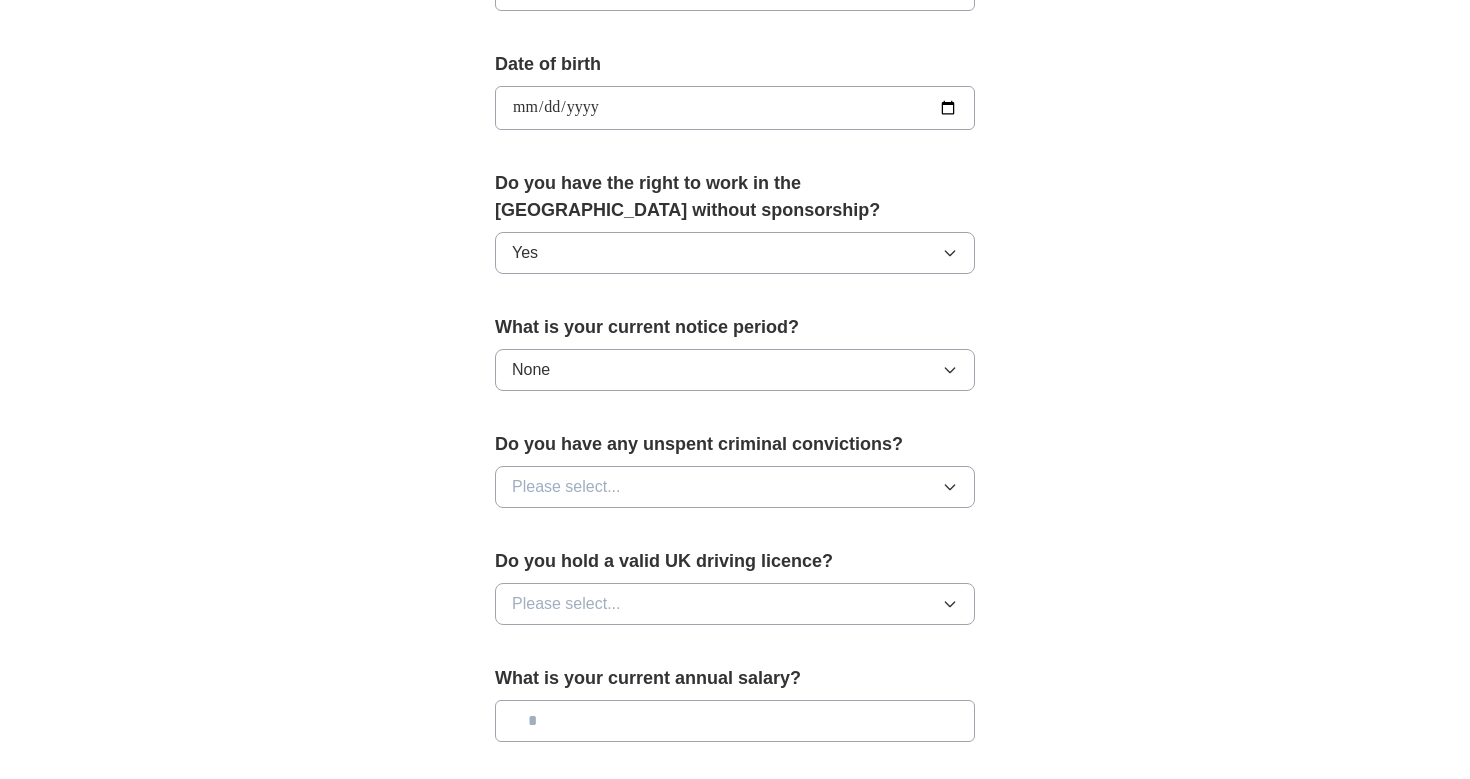 click on "Please select..." at bounding box center [735, 487] 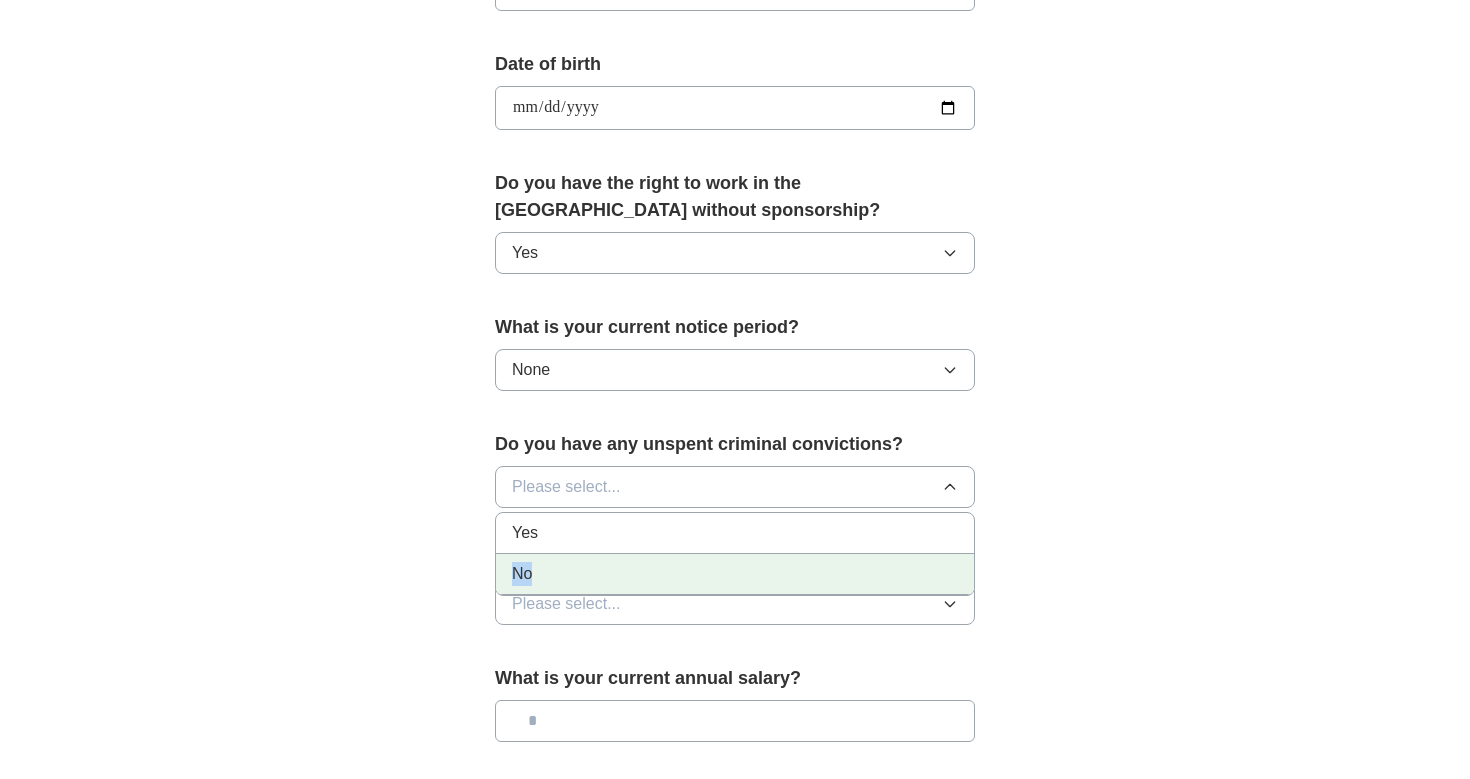 drag, startPoint x: 783, startPoint y: 536, endPoint x: 733, endPoint y: 588, distance: 72.138756 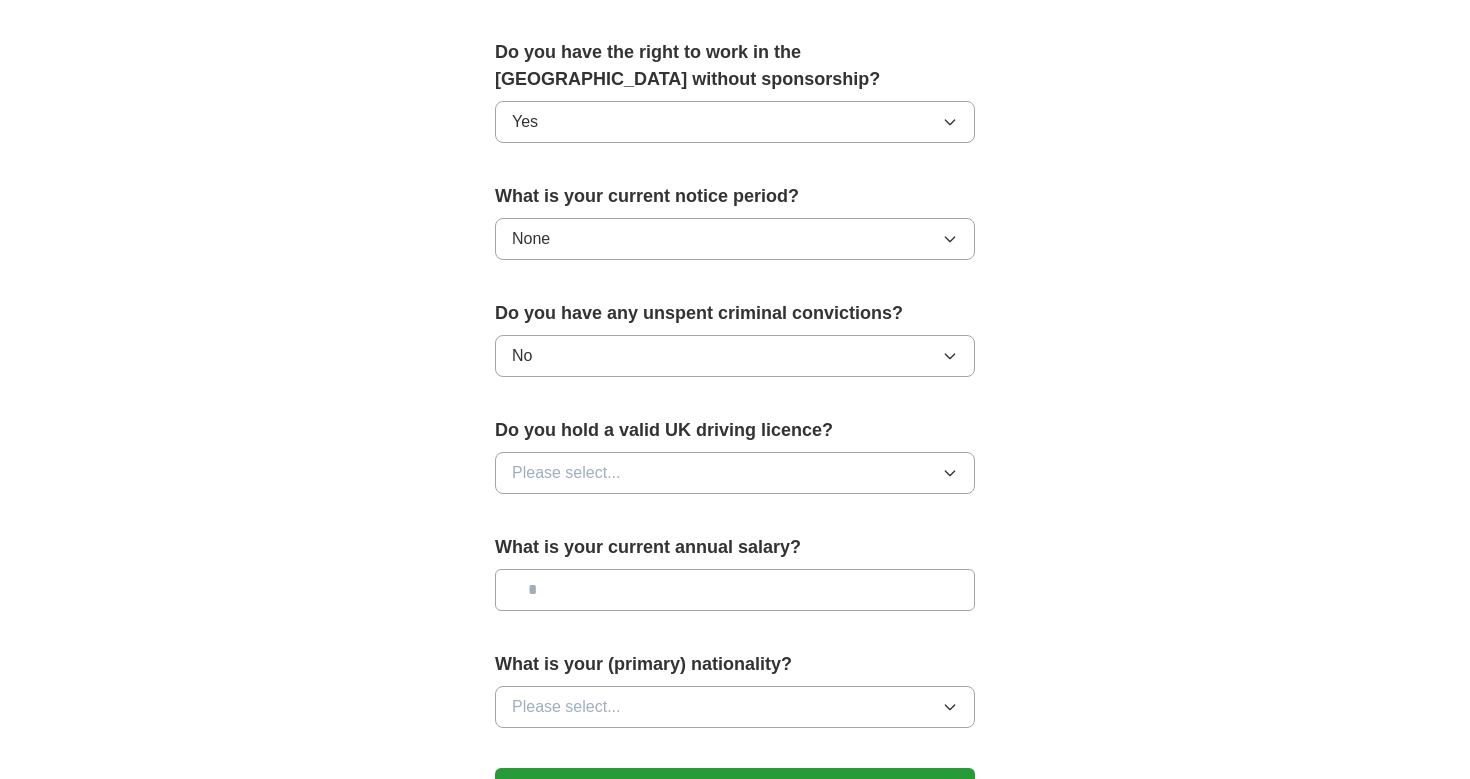 scroll, scrollTop: 1059, scrollLeft: 0, axis: vertical 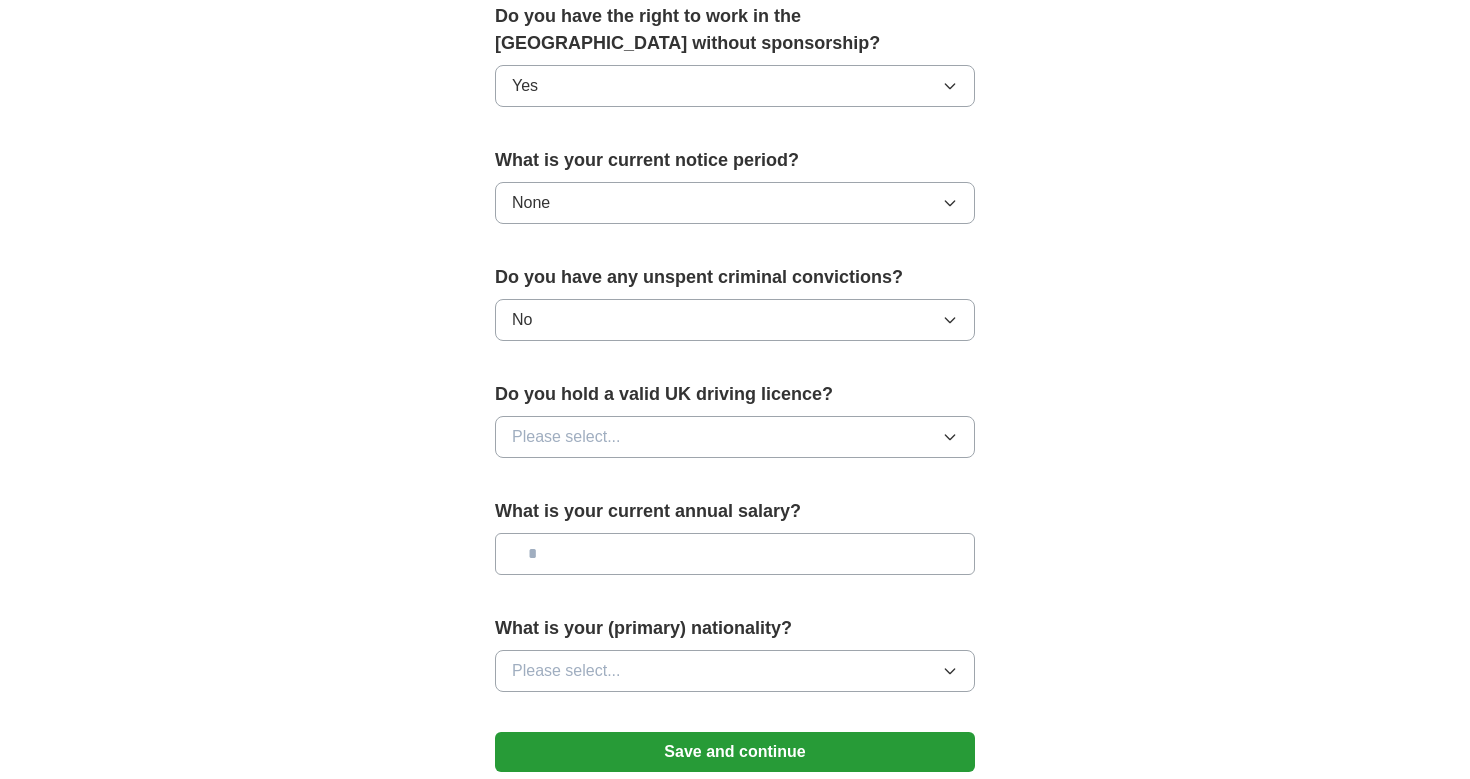click on "Please select..." at bounding box center [735, 437] 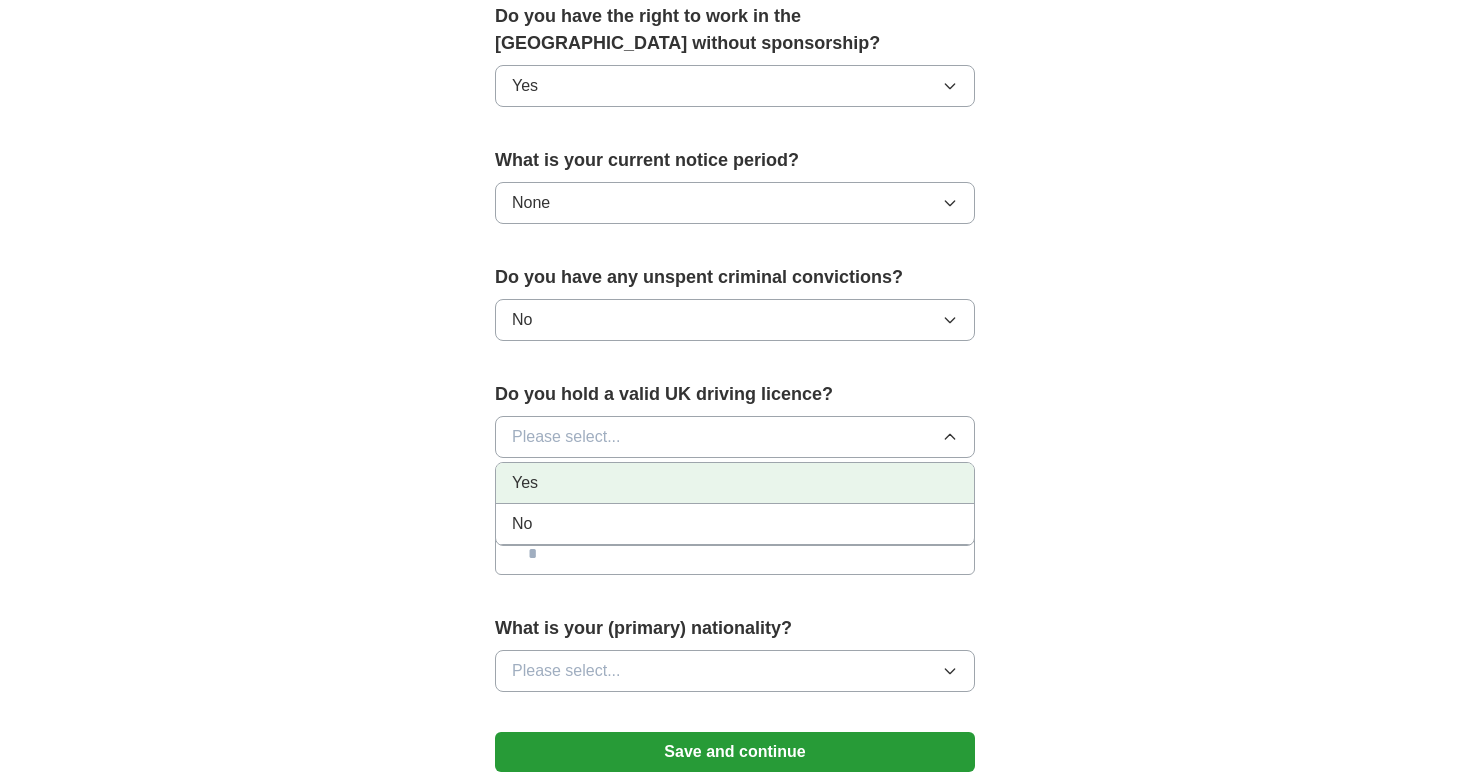 click on "Yes" at bounding box center (735, 483) 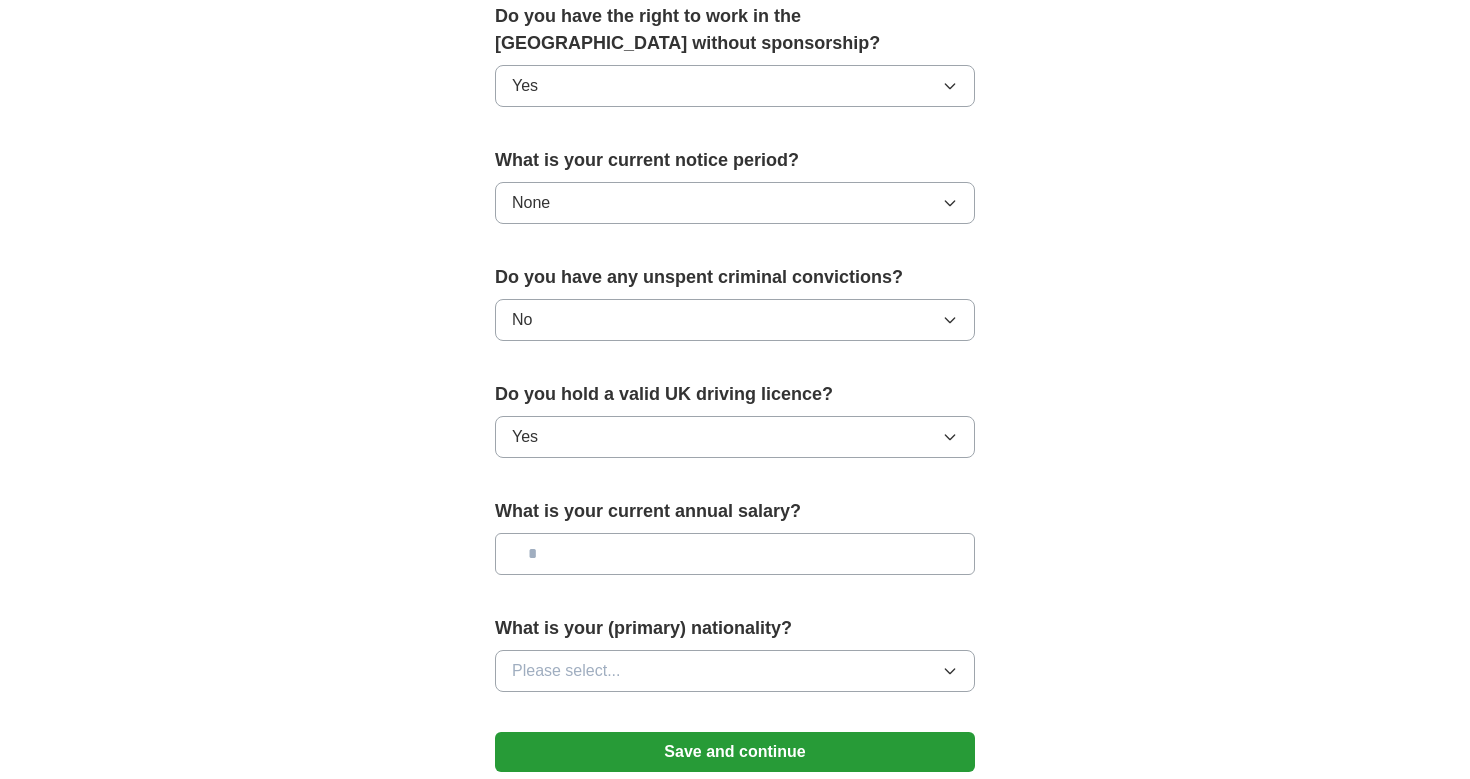 click at bounding box center (735, 554) 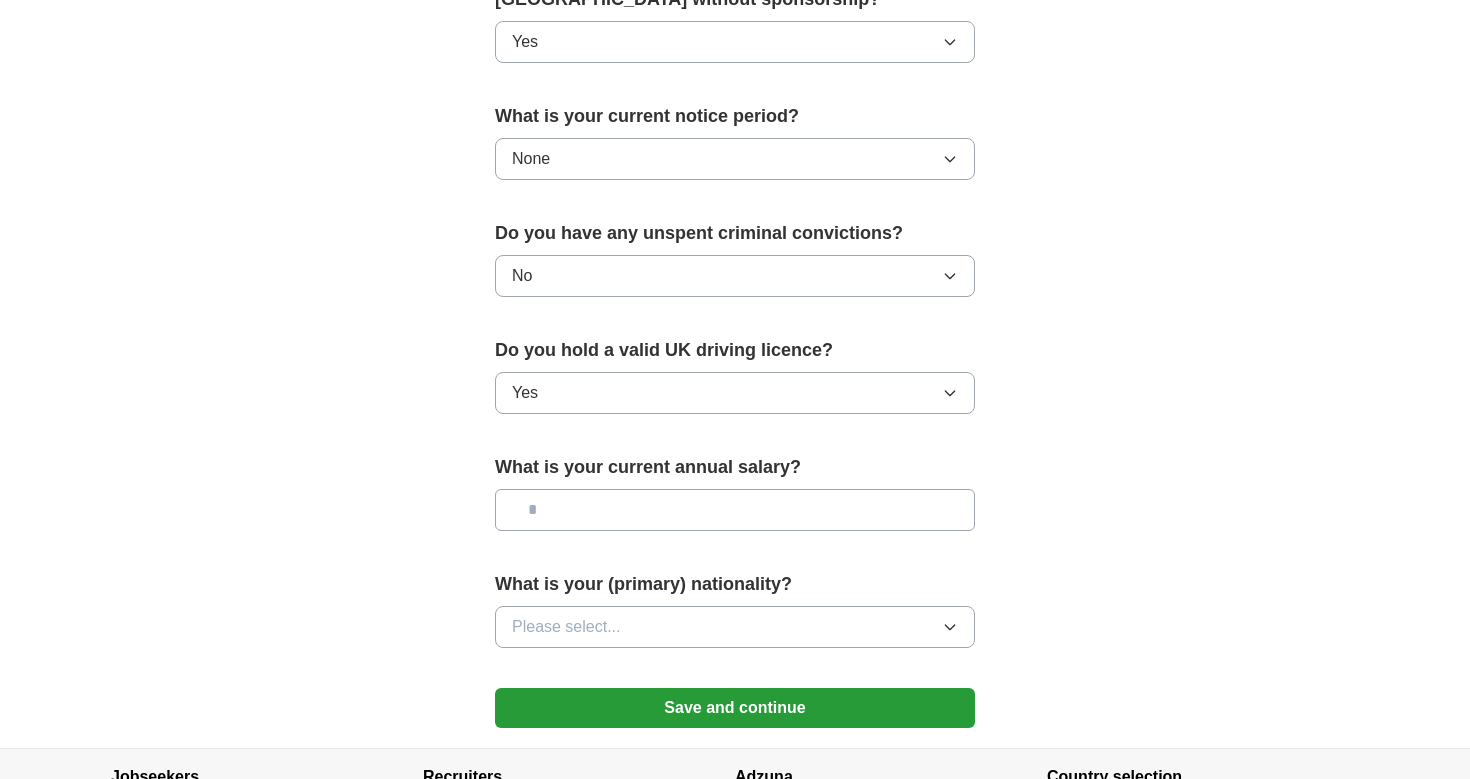 scroll, scrollTop: 1147, scrollLeft: 0, axis: vertical 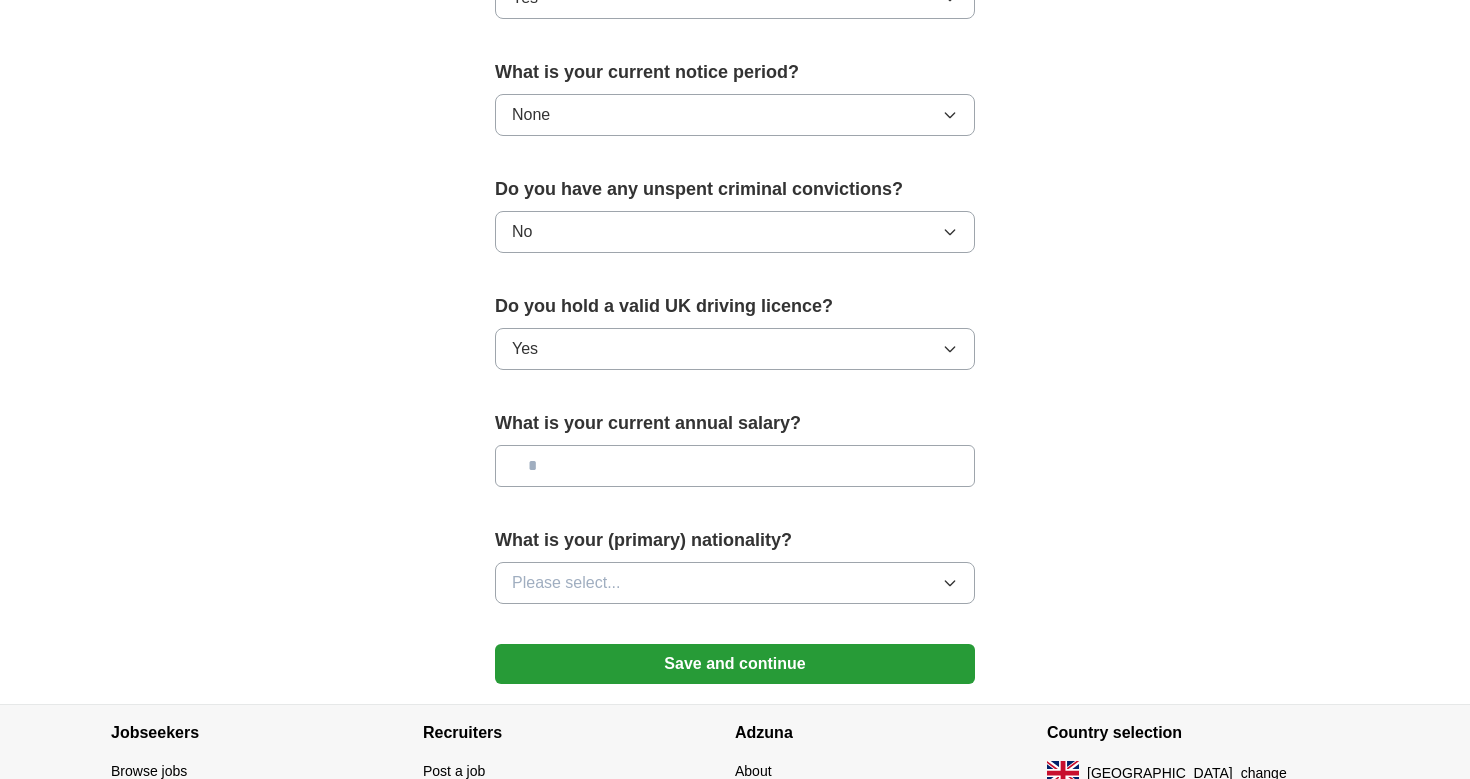 click on "Please select..." at bounding box center (735, 583) 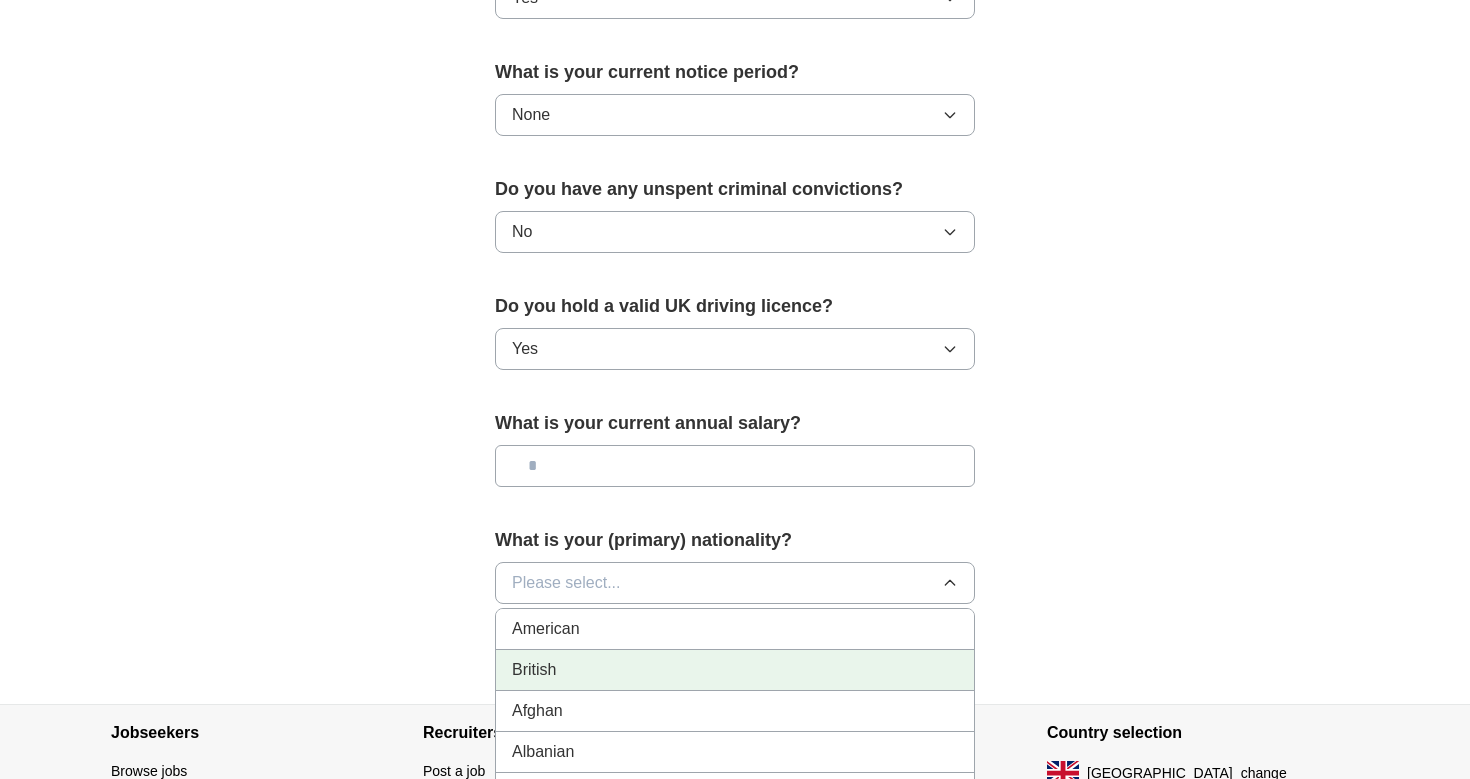 click on "British" at bounding box center [735, 670] 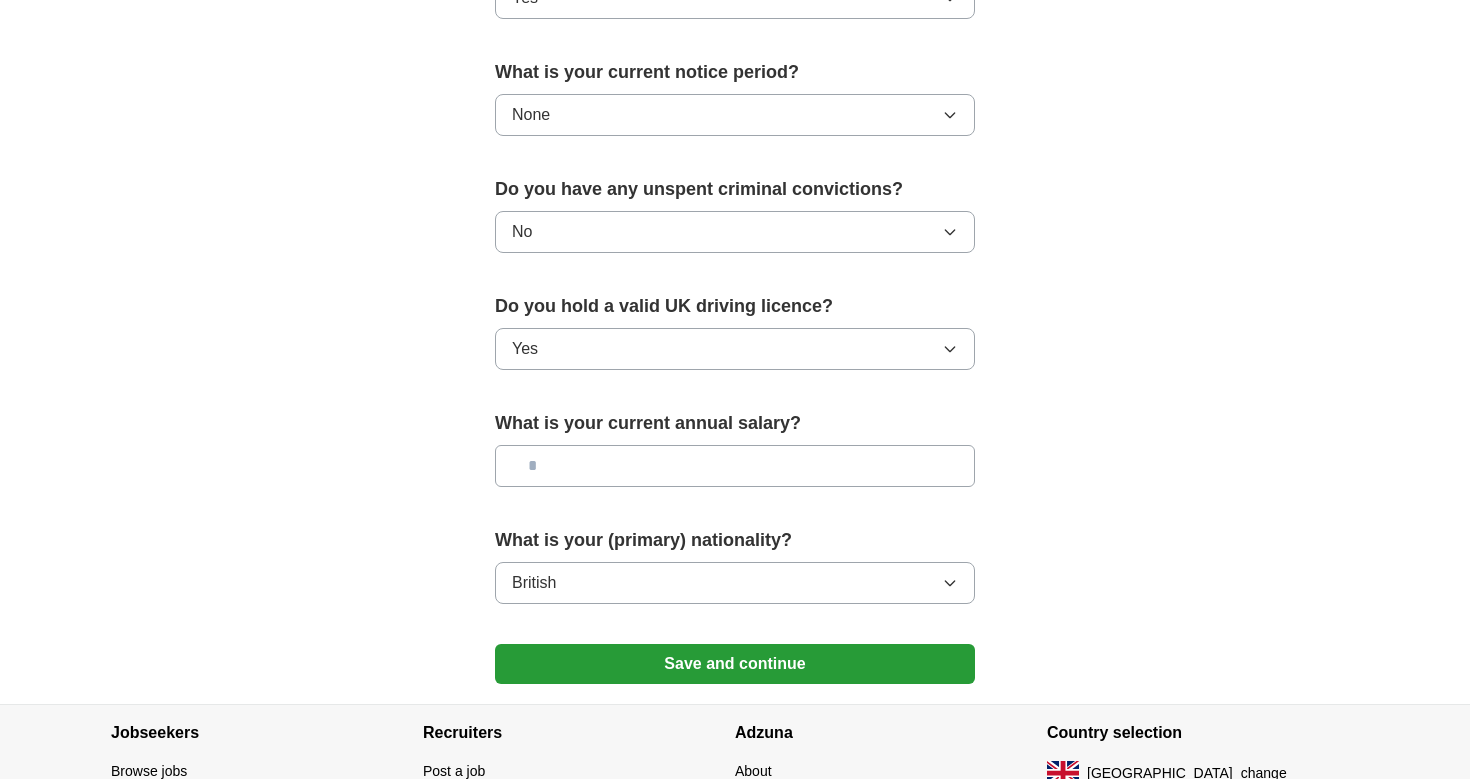 click on "Save and continue" at bounding box center (735, 664) 